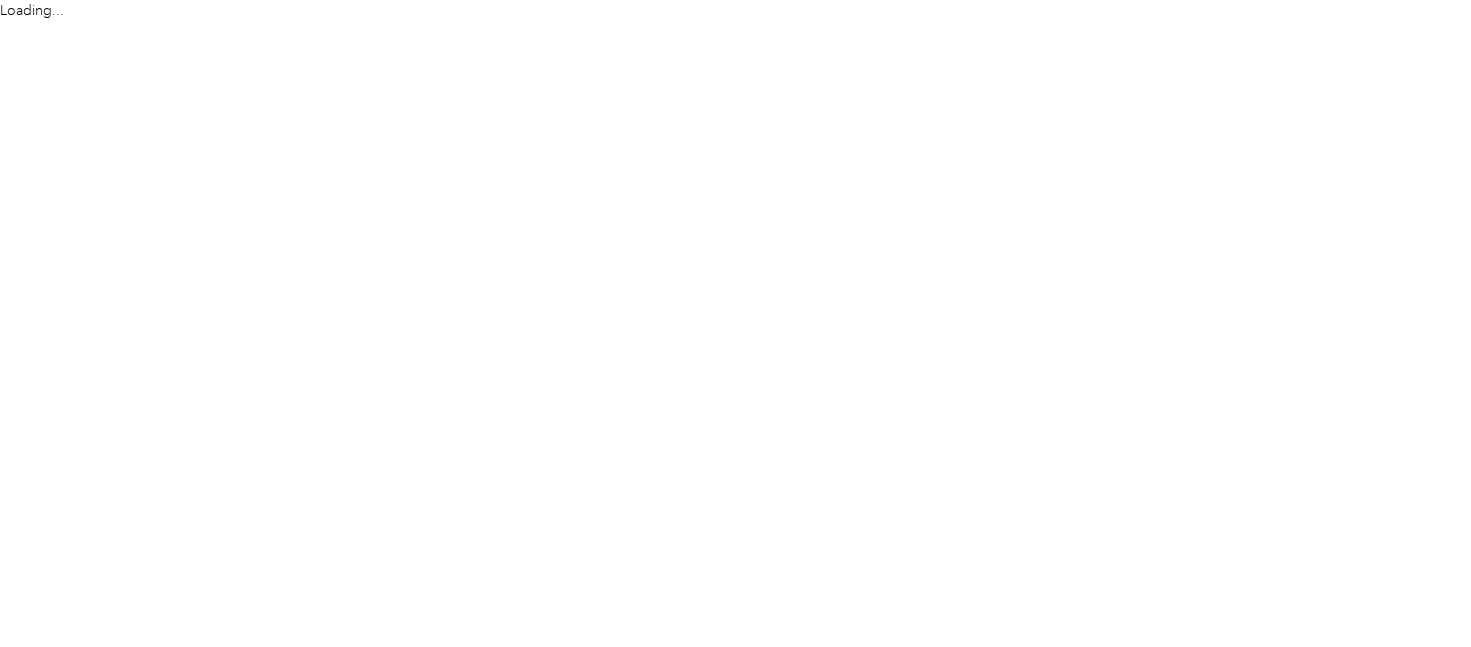 scroll, scrollTop: 0, scrollLeft: 0, axis: both 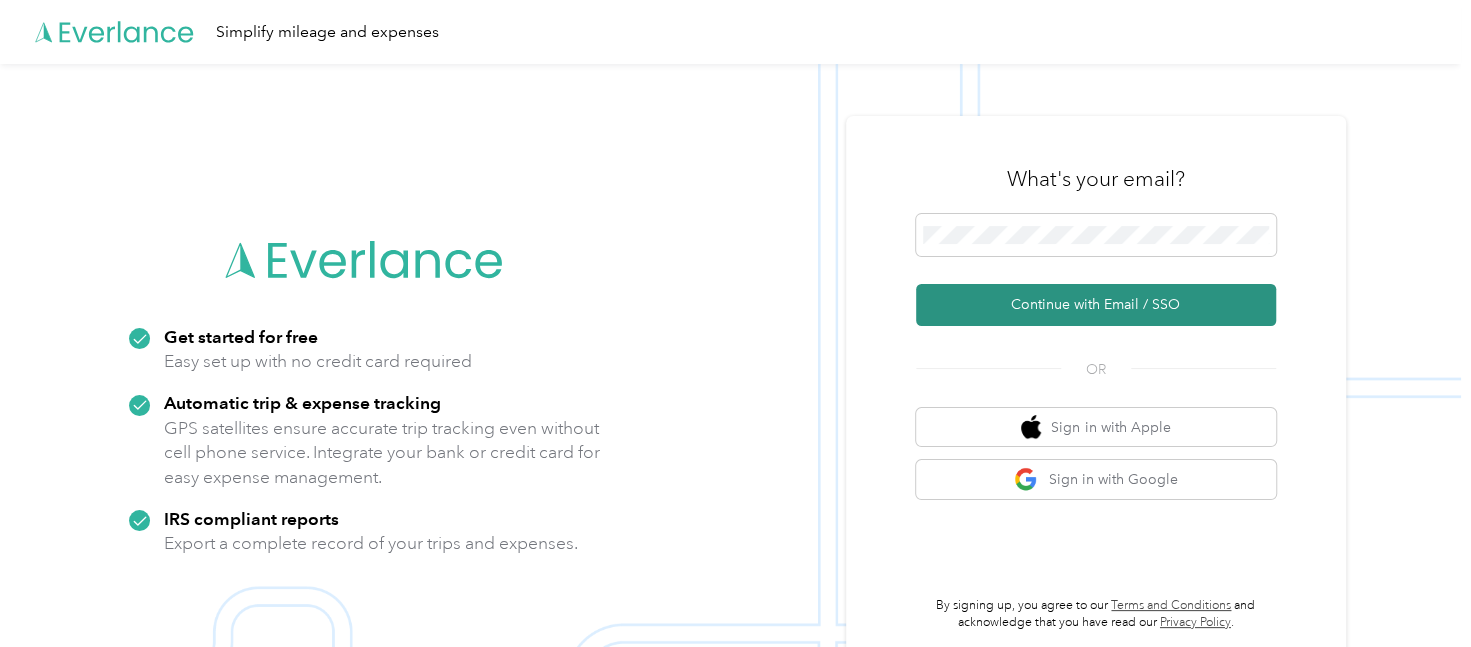 click on "Continue with Email / SSO" at bounding box center [1096, 305] 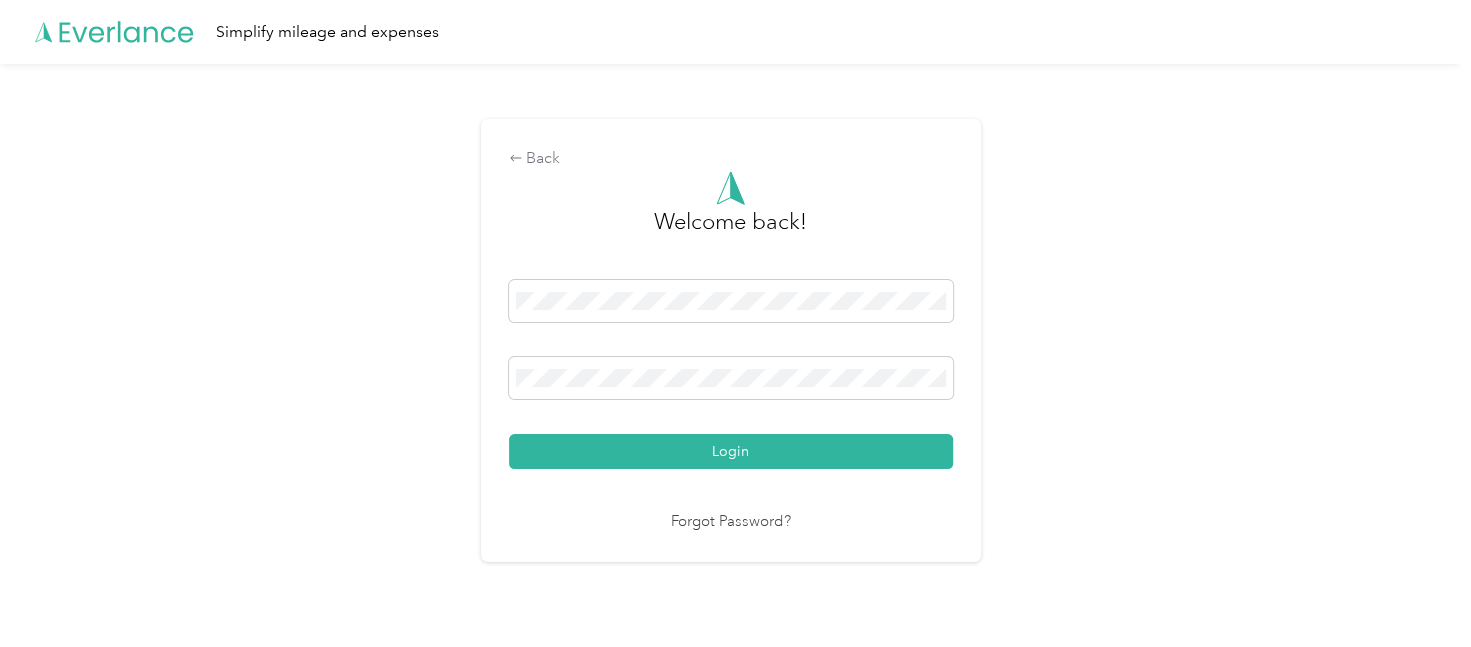 click on "Login" at bounding box center [731, 451] 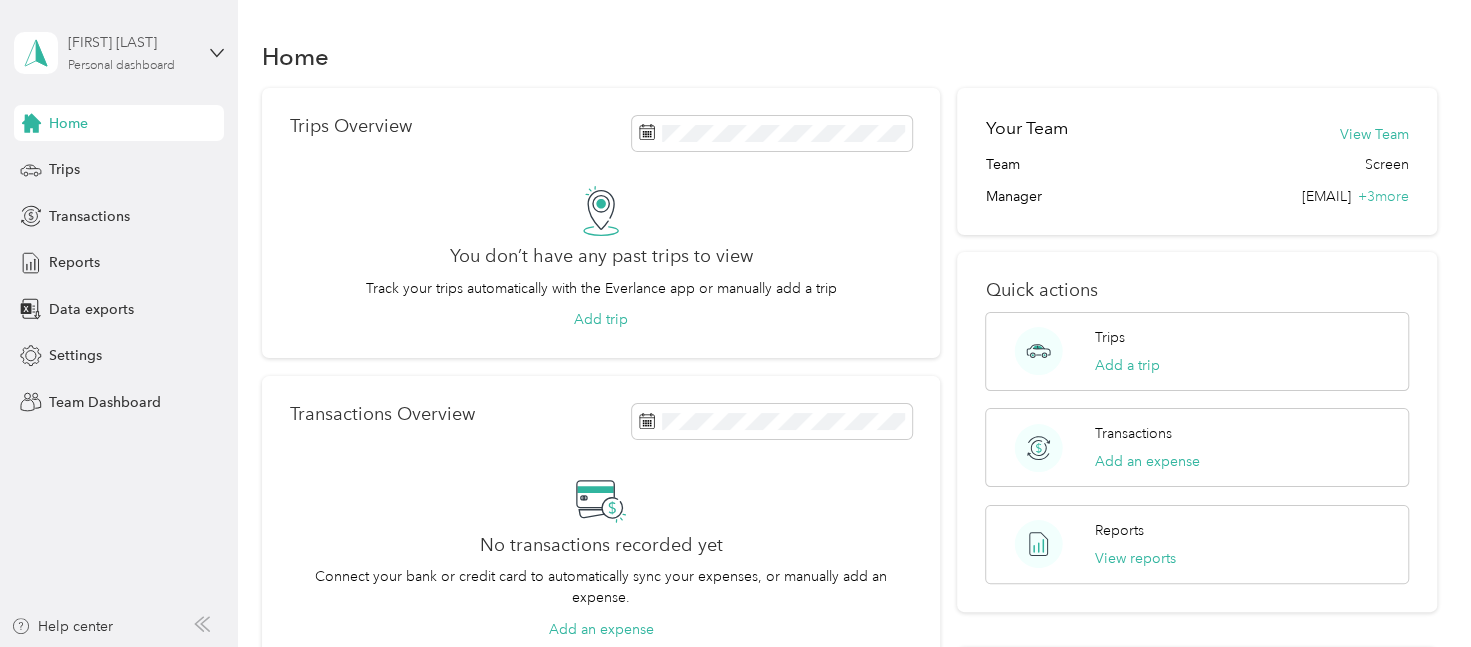 click on "Personal dashboard" at bounding box center (121, 66) 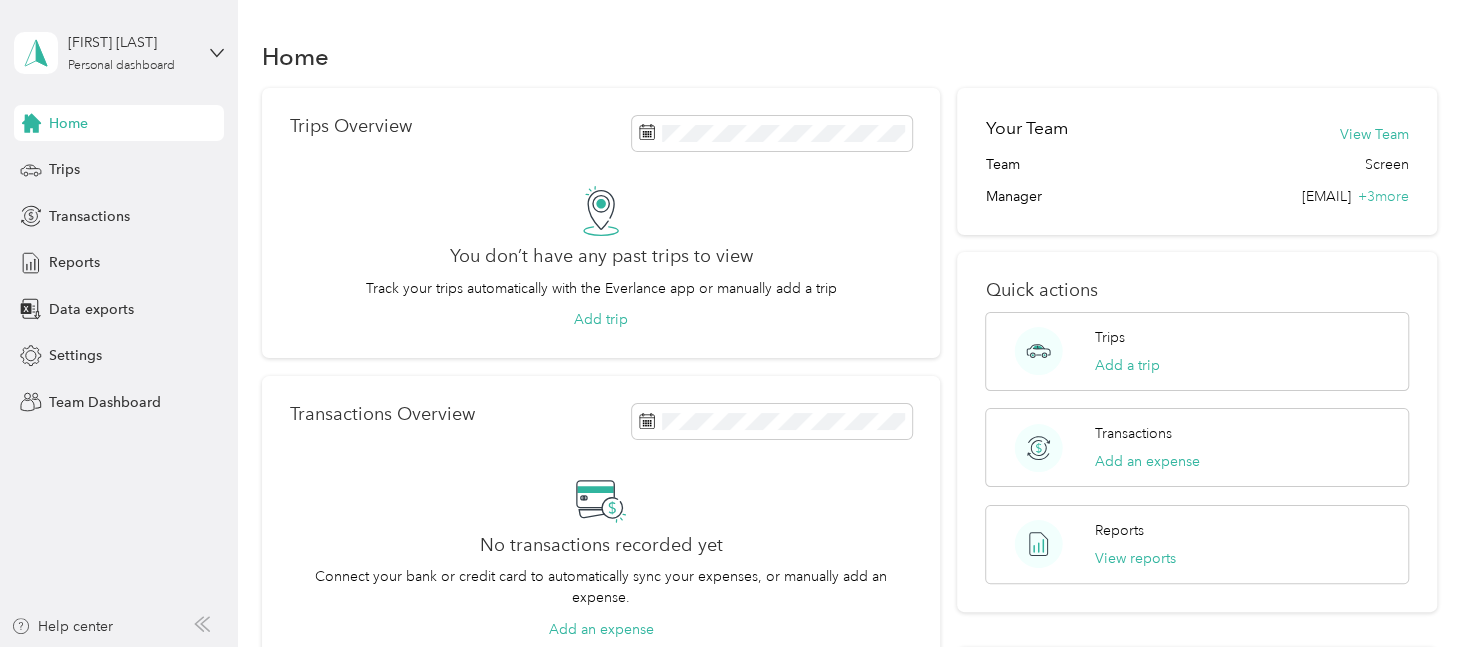 click on "Team dashboard Personal dashboard Log out" at bounding box center (166, 208) 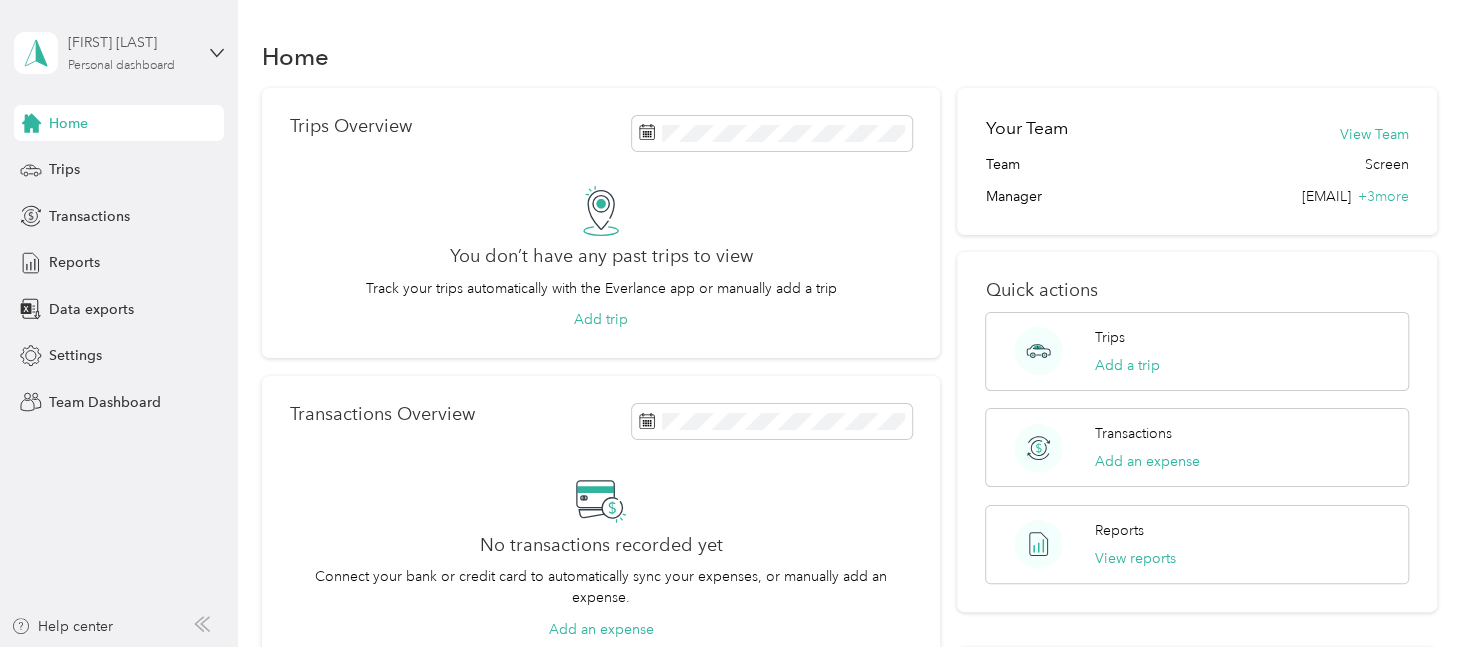 click on "Personal dashboard" at bounding box center [121, 66] 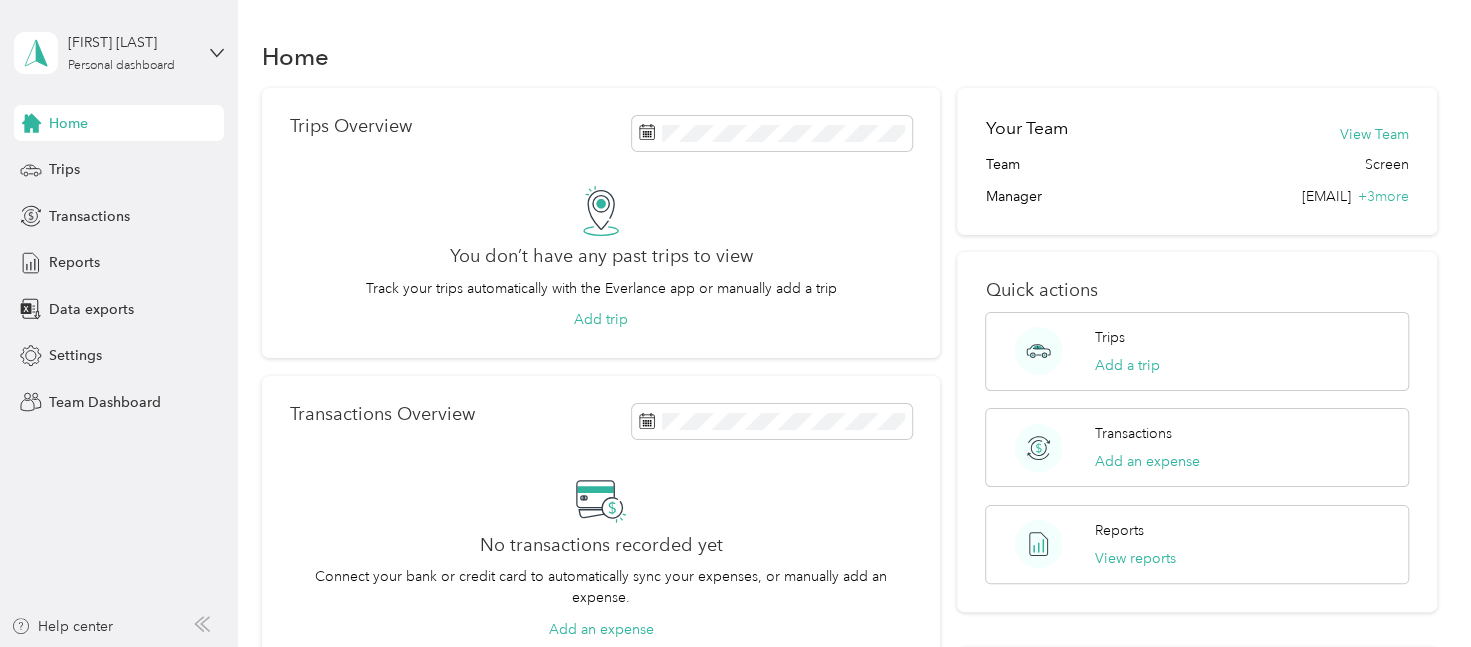 click on "Team dashboard" at bounding box center [166, 163] 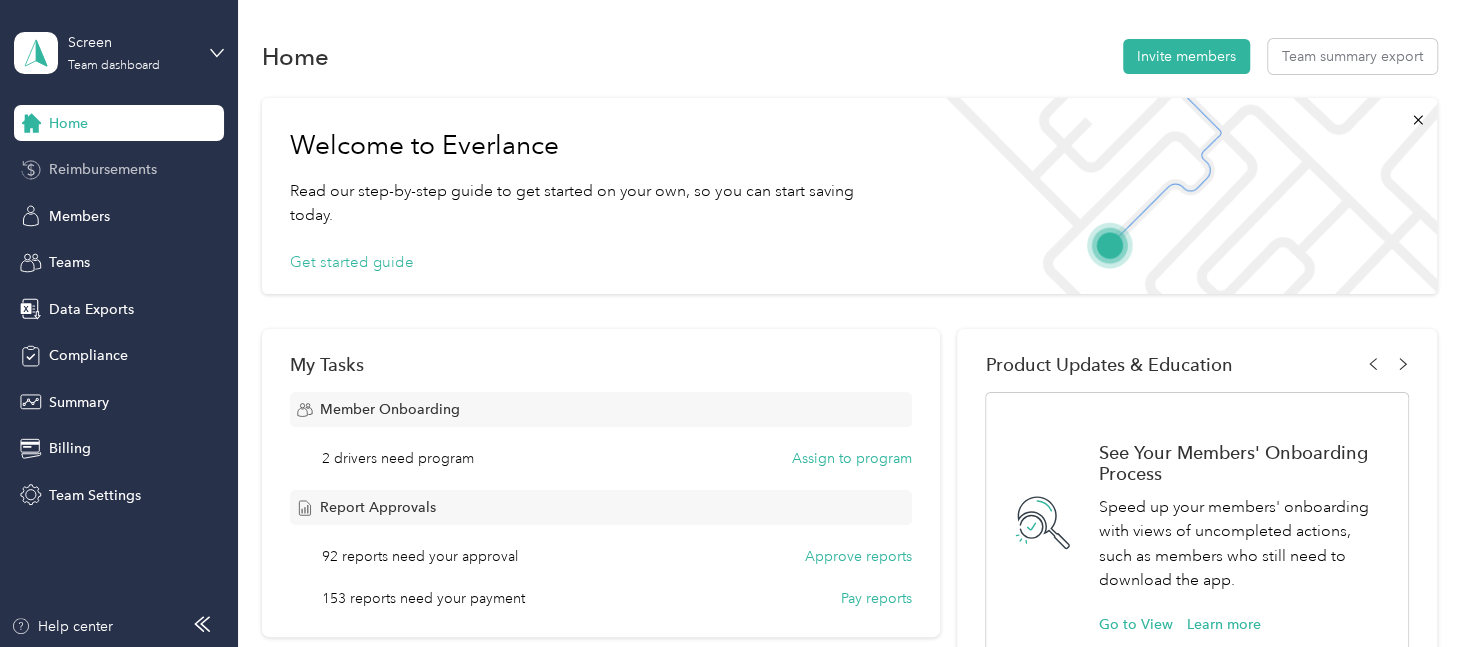 click on "Reimbursements" at bounding box center [103, 169] 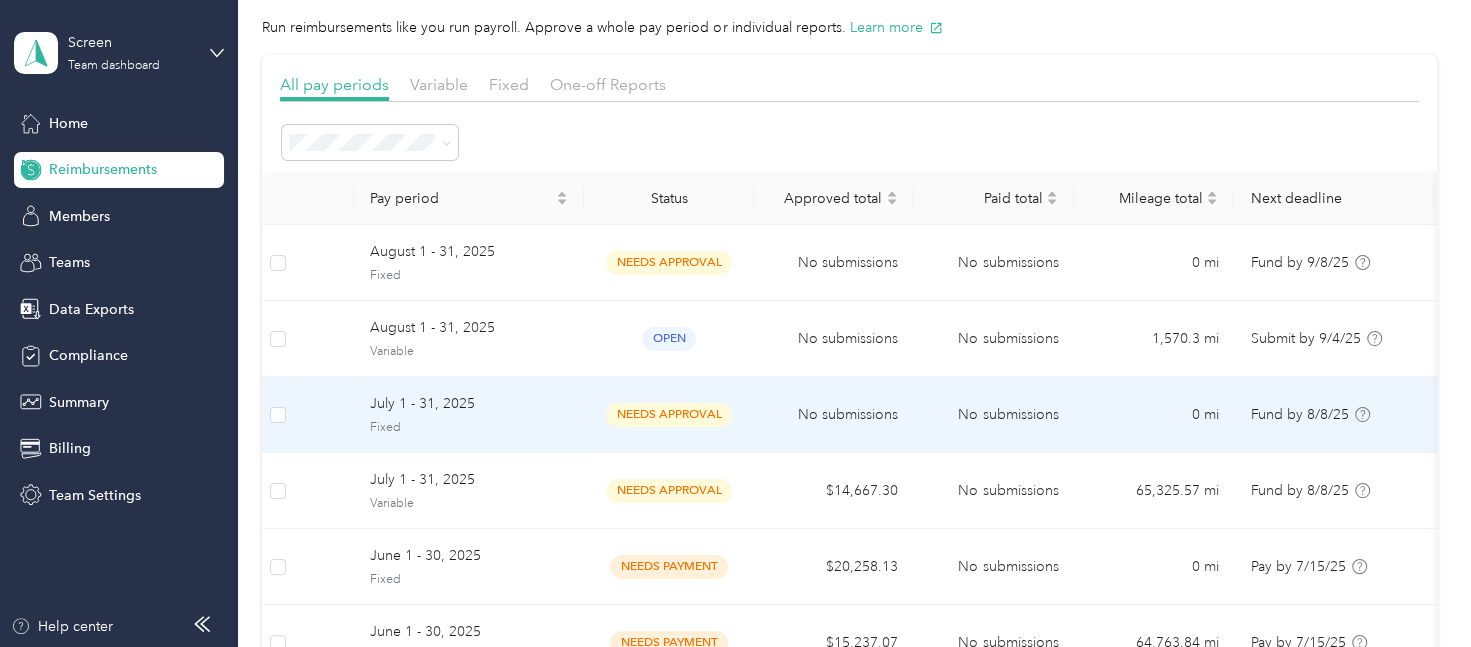 scroll, scrollTop: 125, scrollLeft: 0, axis: vertical 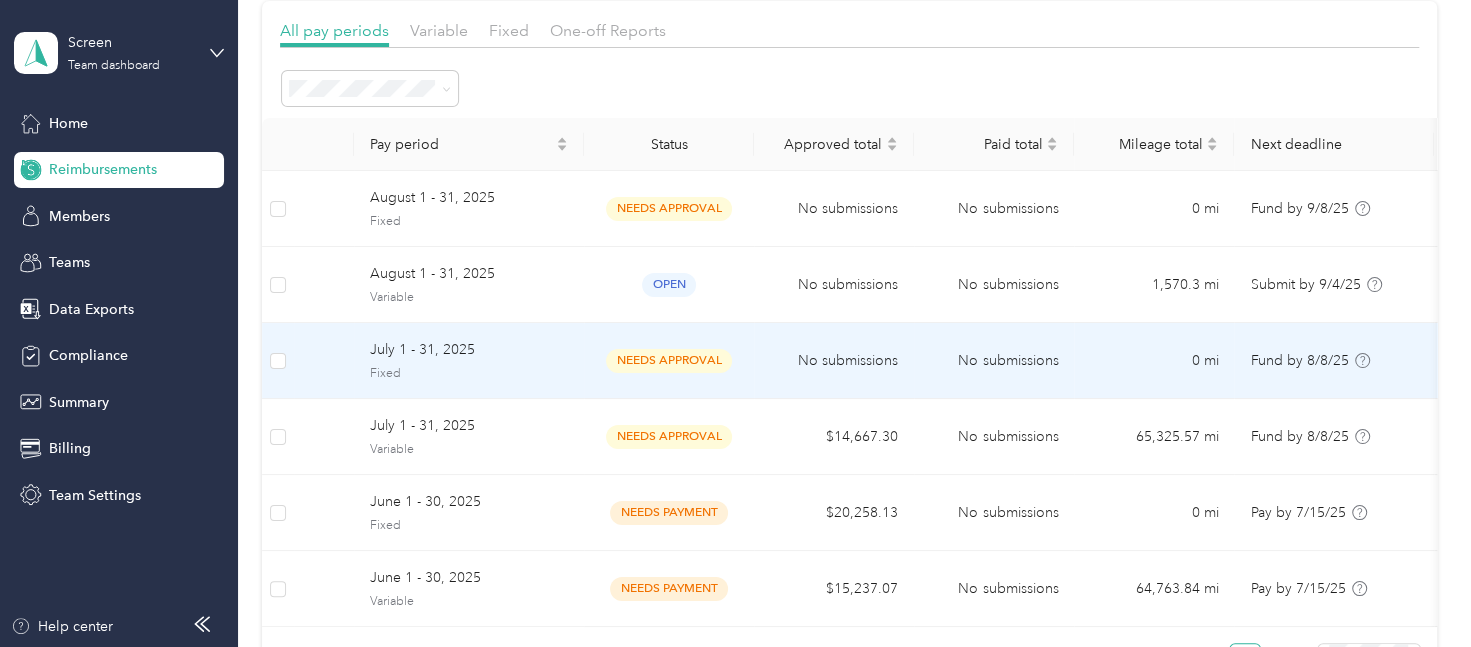 click on "Fixed" at bounding box center [469, 374] 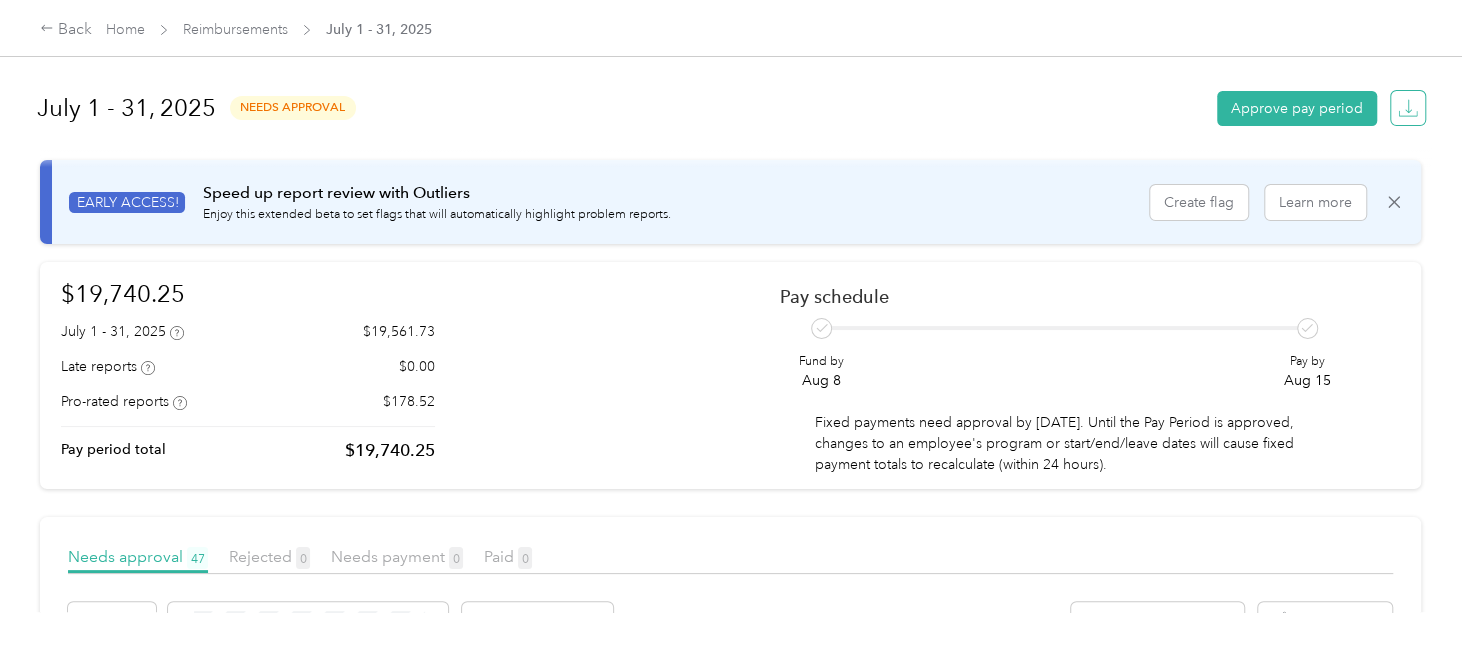 click 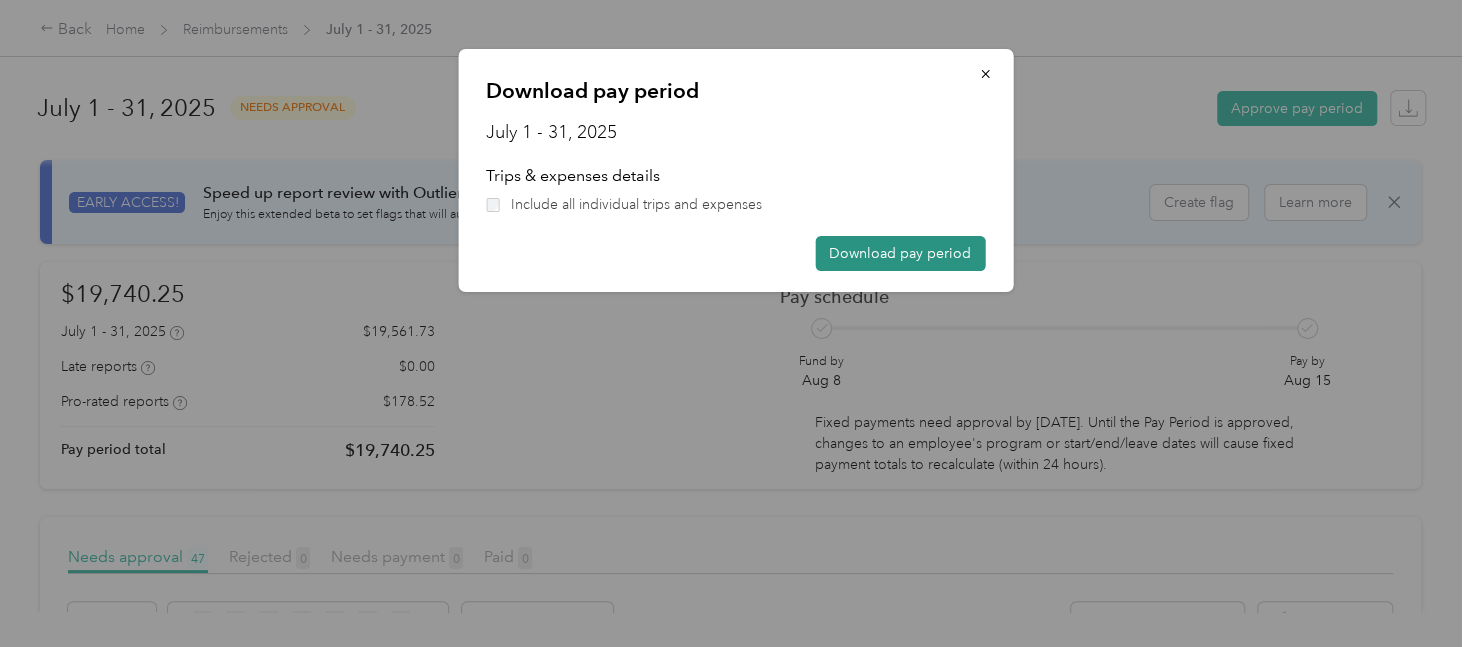 click on "Download pay period" at bounding box center (900, 253) 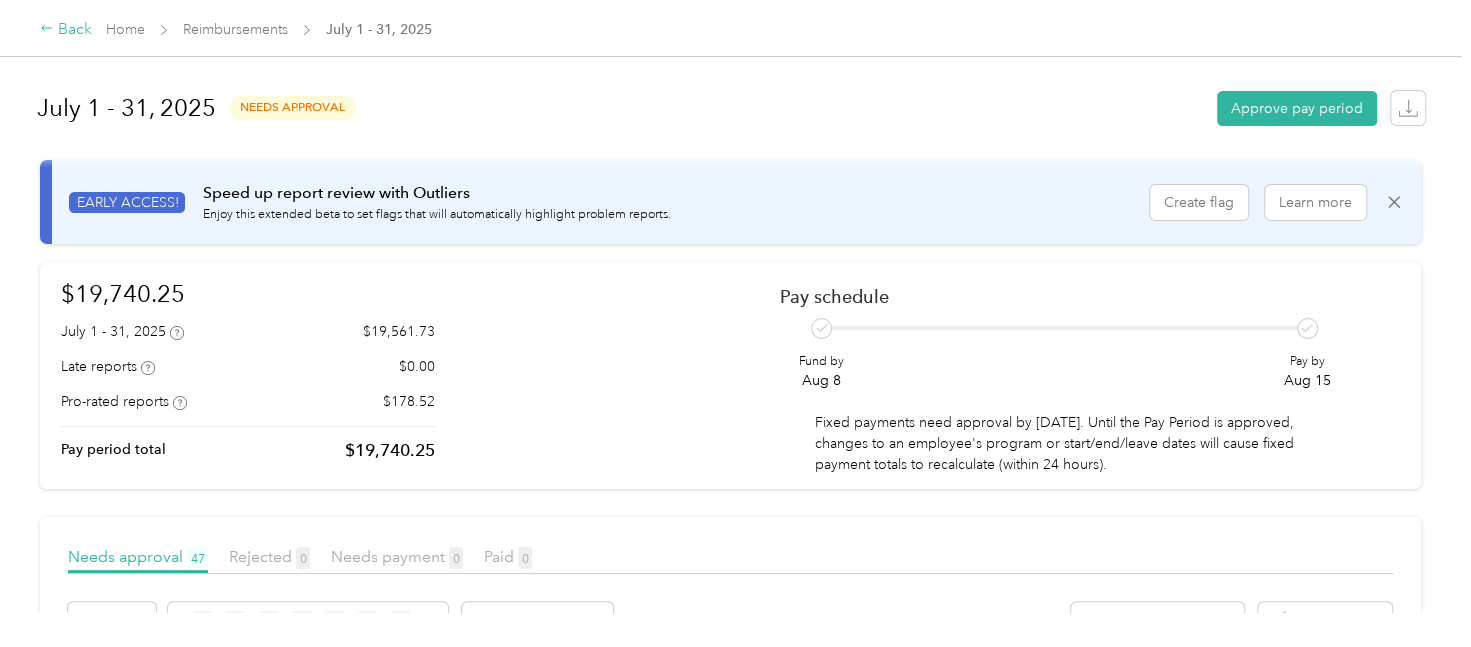 click on "Back" at bounding box center [66, 30] 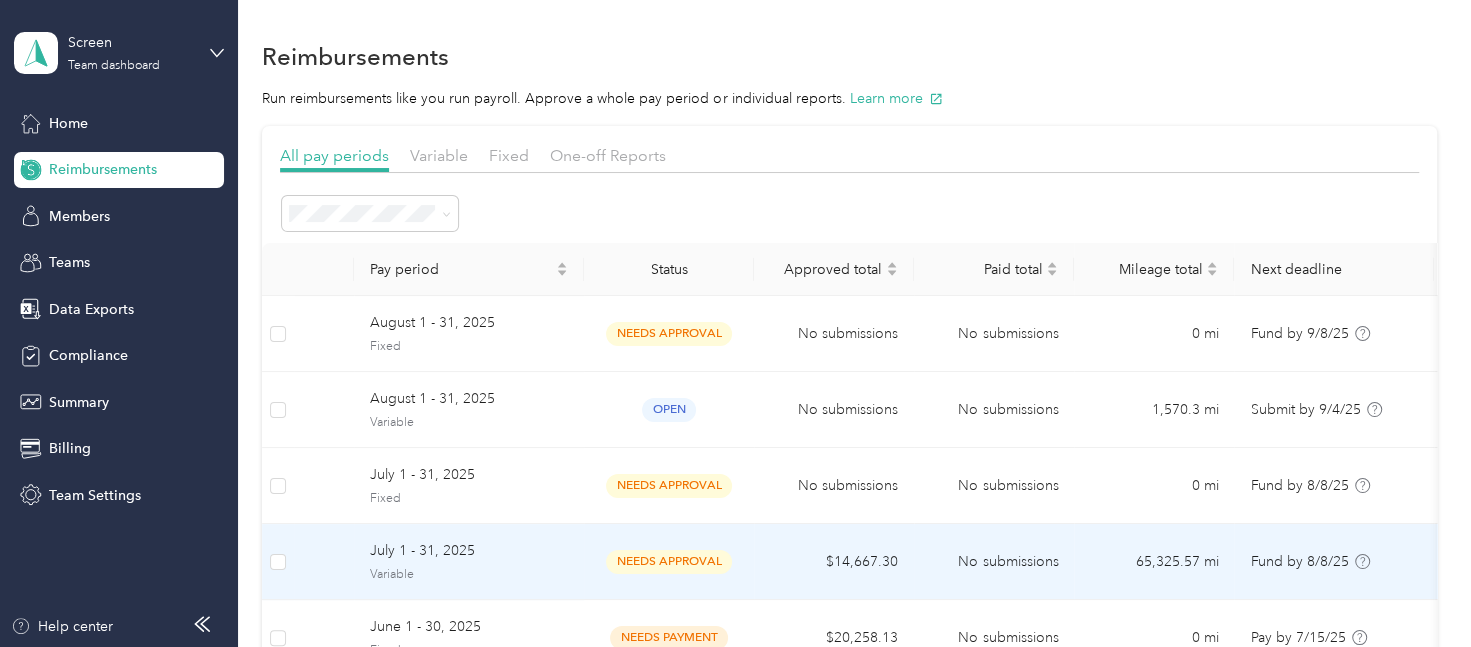 click on "Variable" at bounding box center [469, 575] 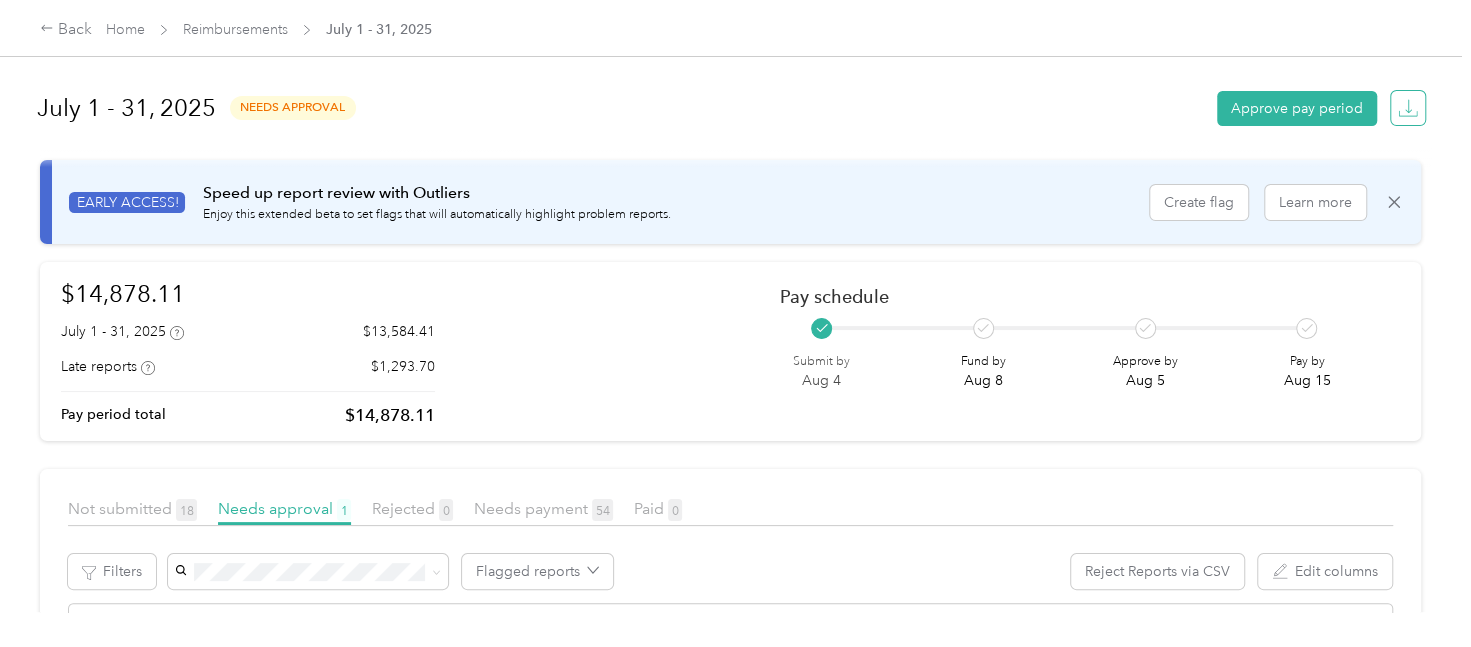 click 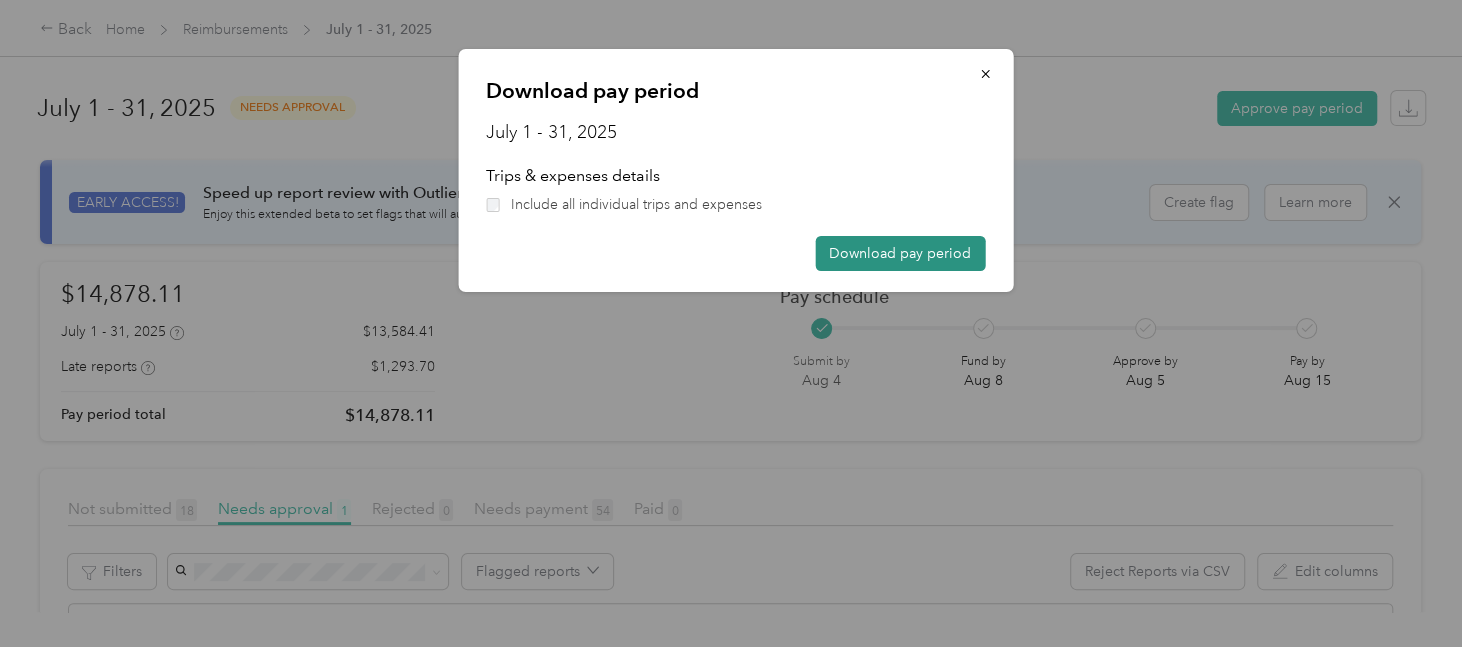 click on "Download pay period" at bounding box center (900, 253) 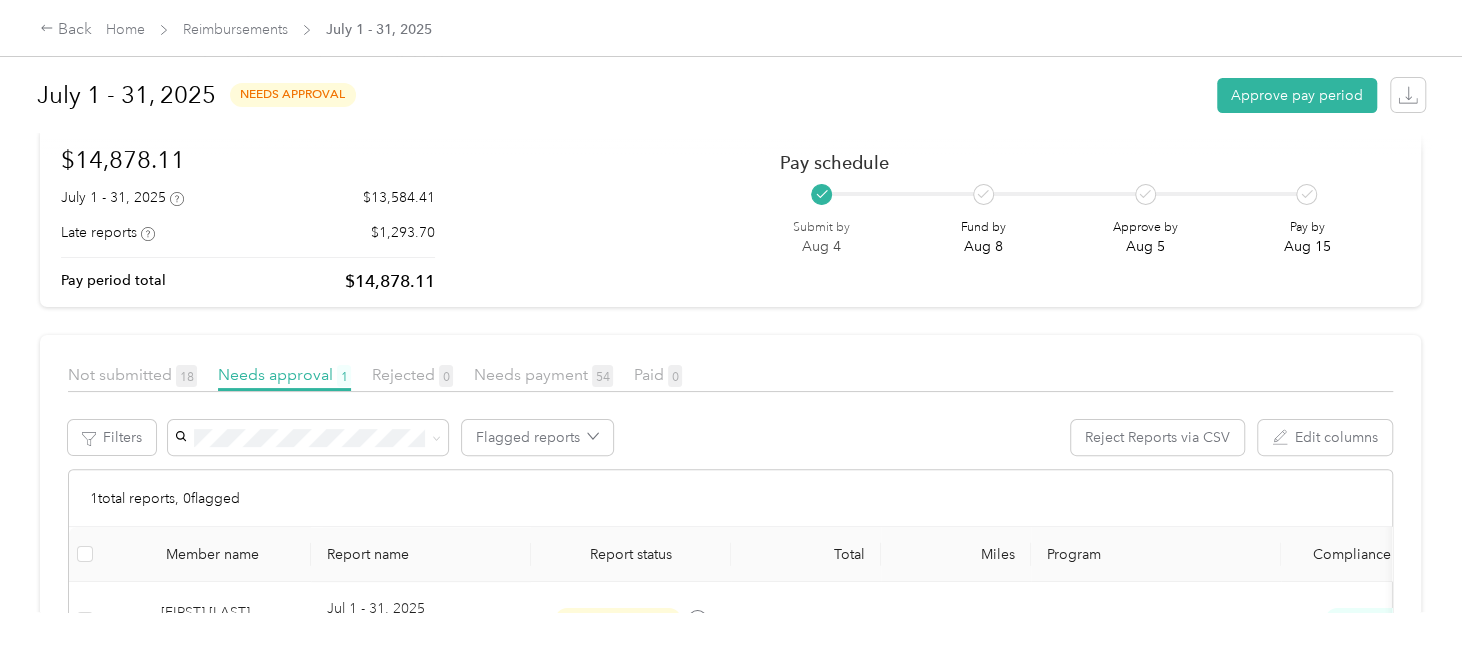 scroll, scrollTop: 308, scrollLeft: 0, axis: vertical 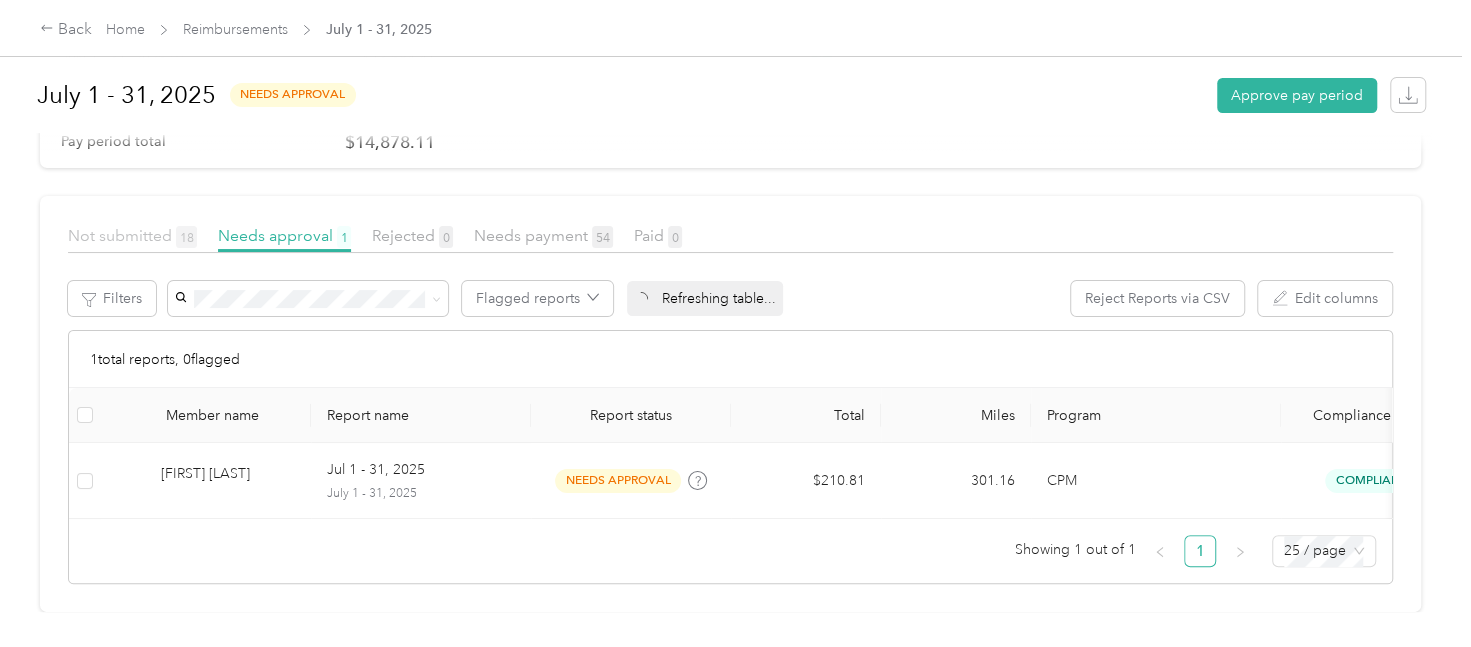click on "18" at bounding box center [186, 237] 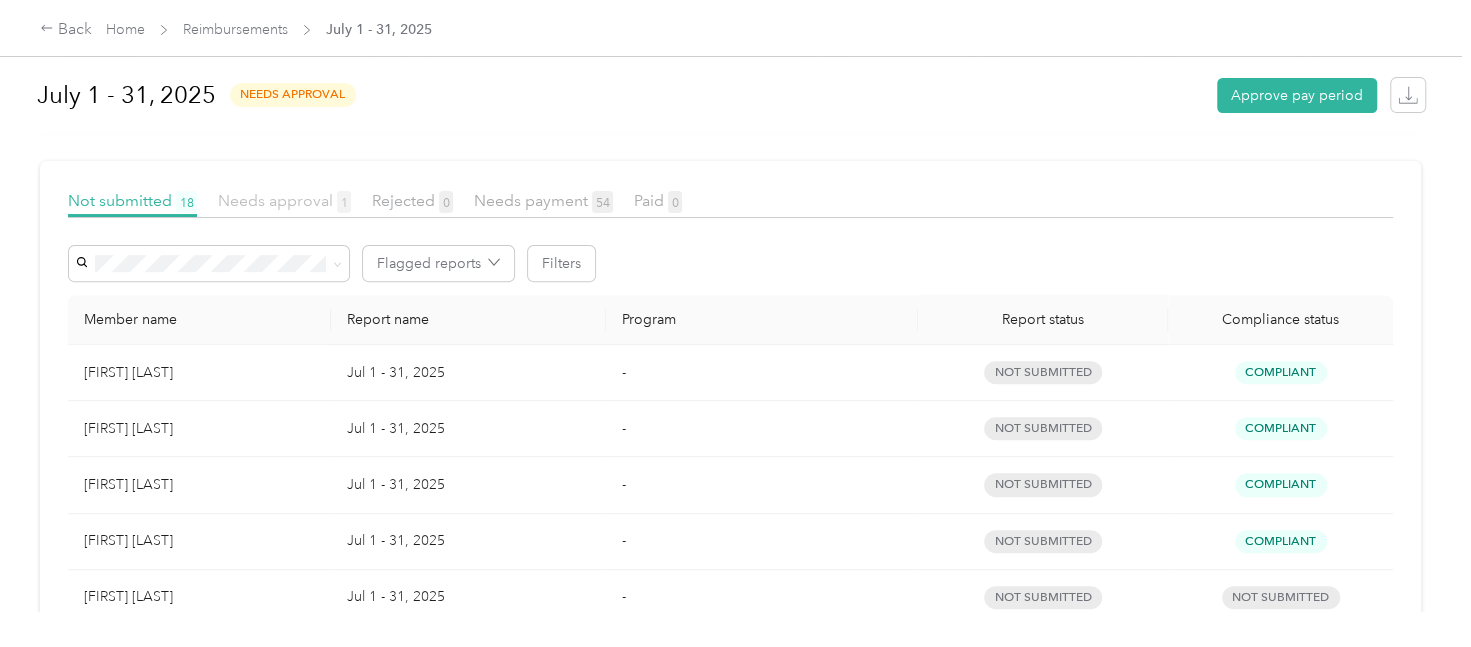 drag, startPoint x: 320, startPoint y: 194, endPoint x: 344, endPoint y: 192, distance: 24.083189 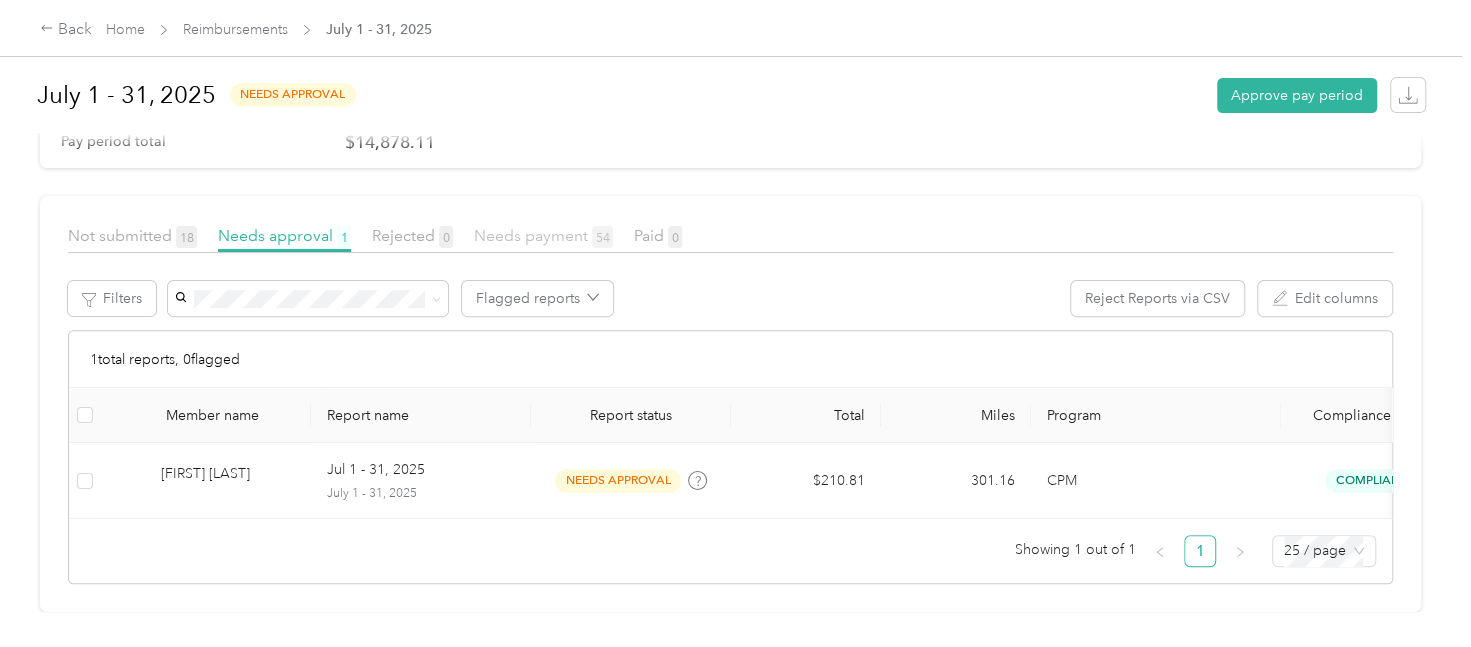 click on "Needs payment   54" at bounding box center [543, 235] 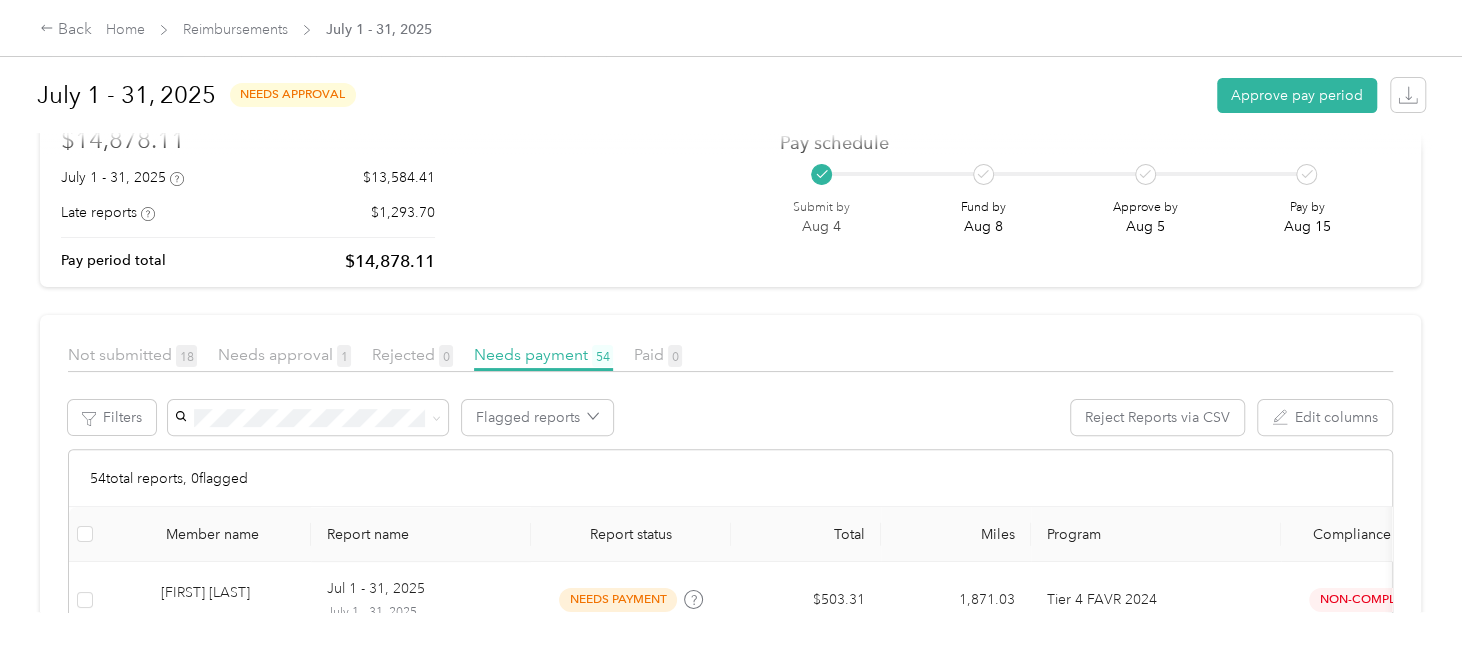 scroll, scrollTop: 0, scrollLeft: 0, axis: both 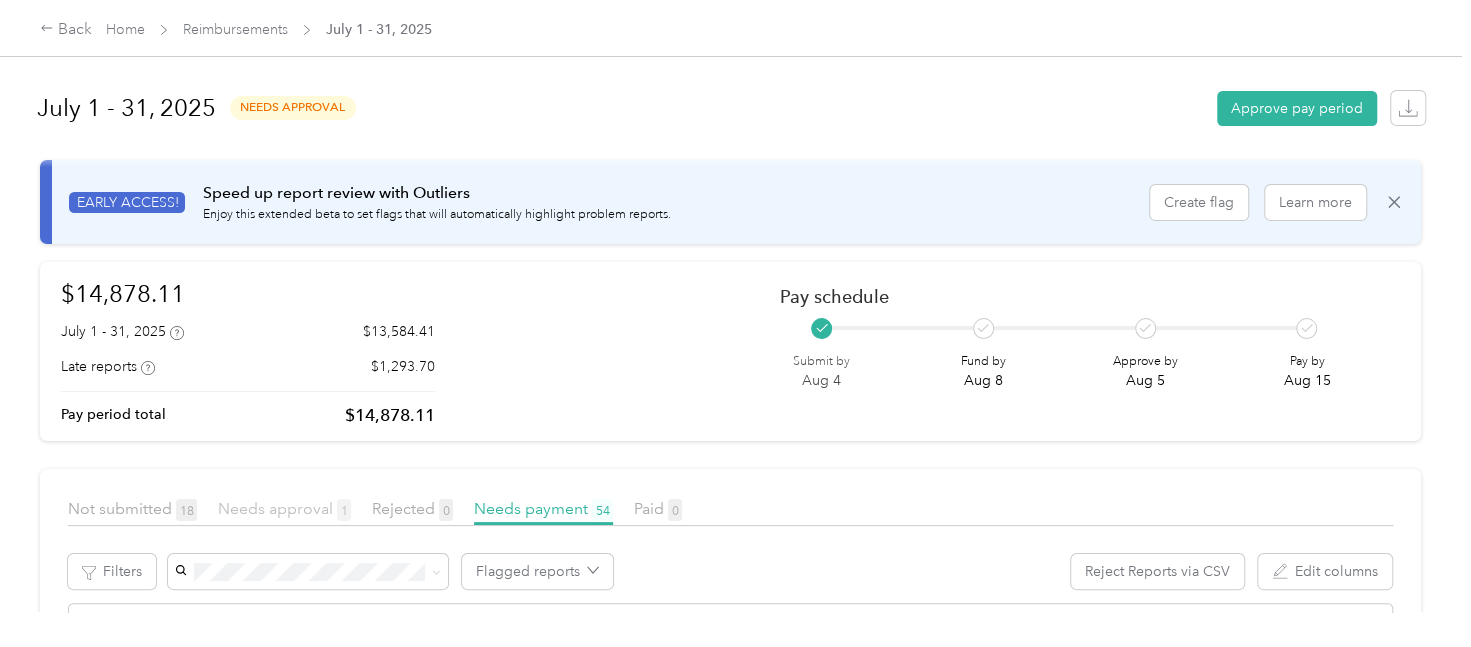 click on "Needs approval   1" at bounding box center [284, 508] 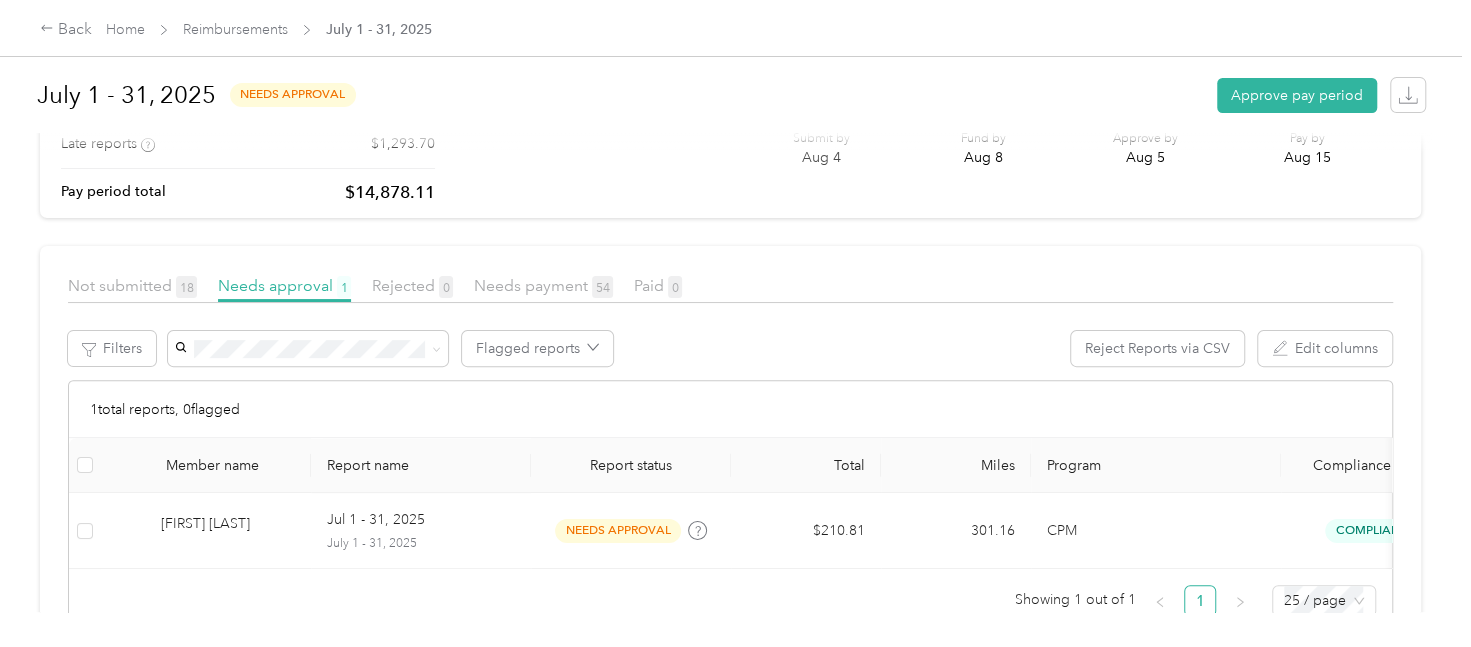 scroll, scrollTop: 308, scrollLeft: 0, axis: vertical 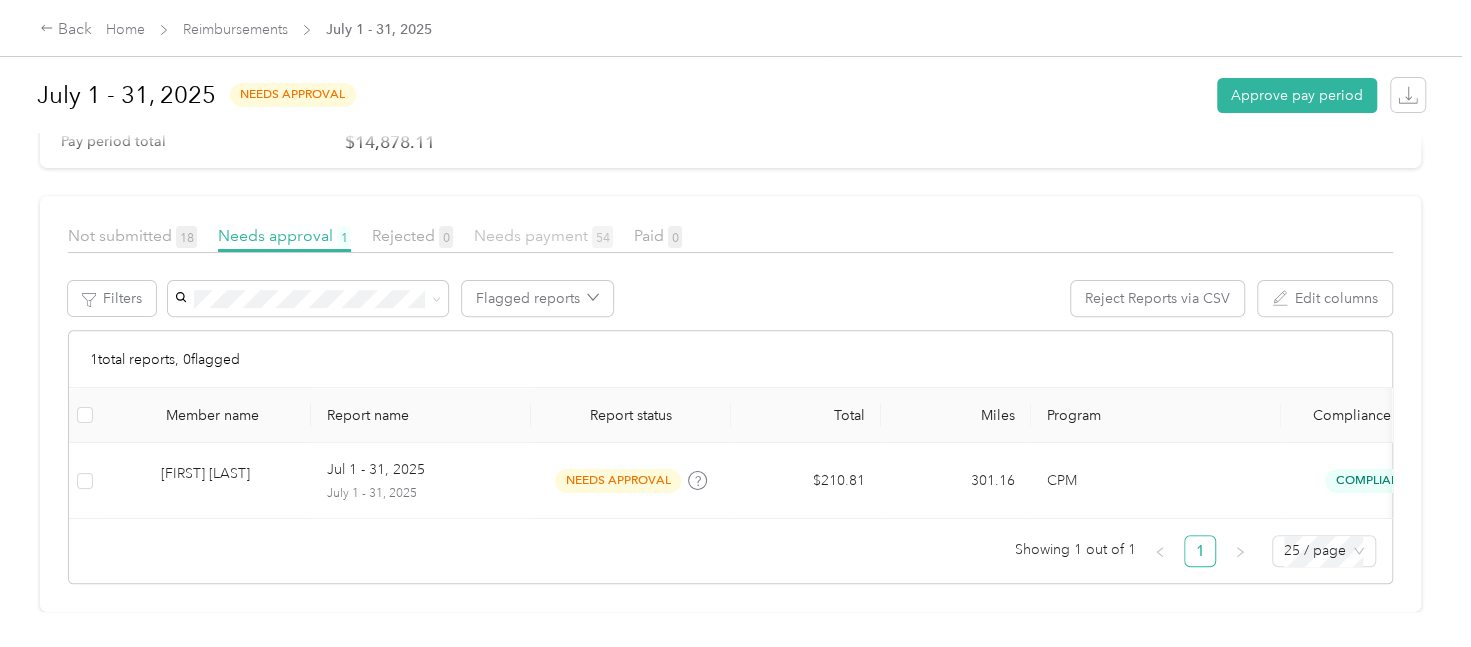 click on "Needs payment   54" at bounding box center (543, 235) 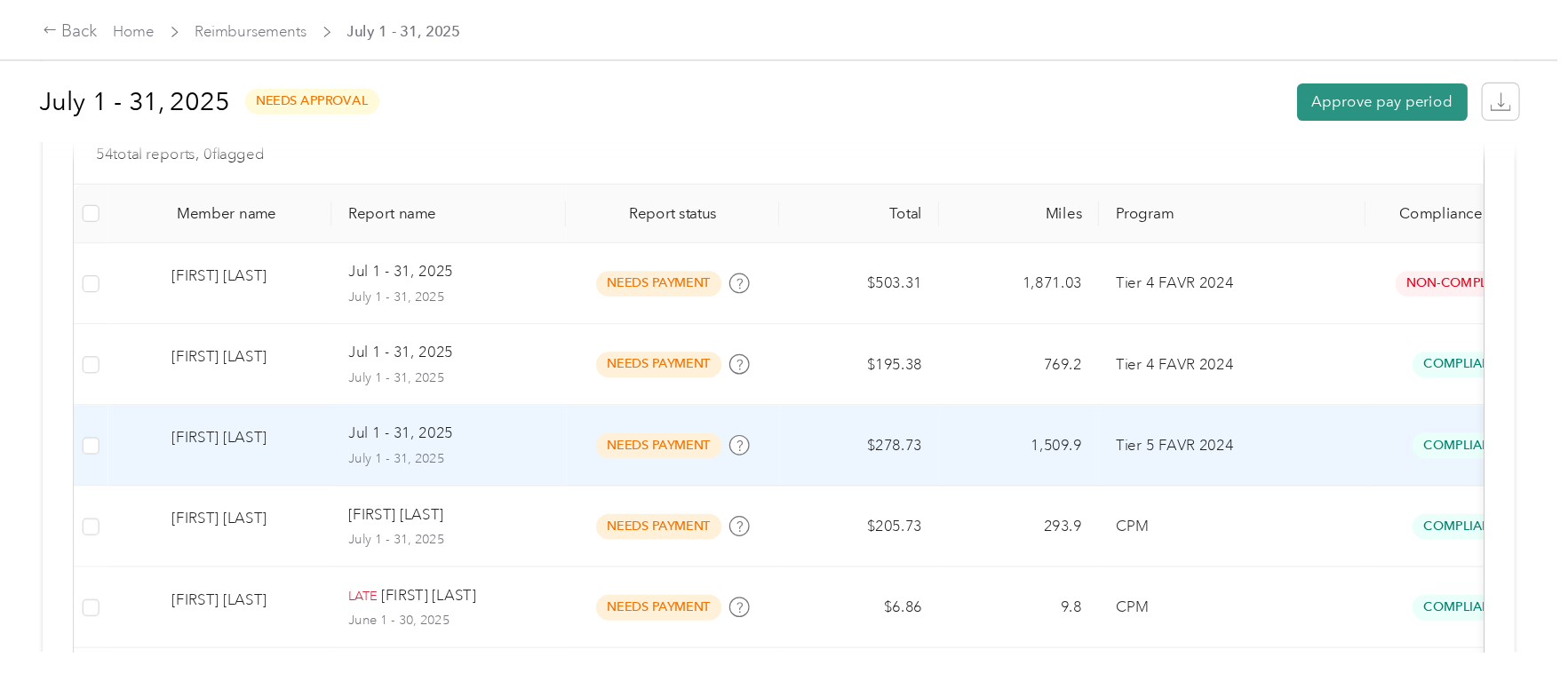 scroll, scrollTop: 273, scrollLeft: 0, axis: vertical 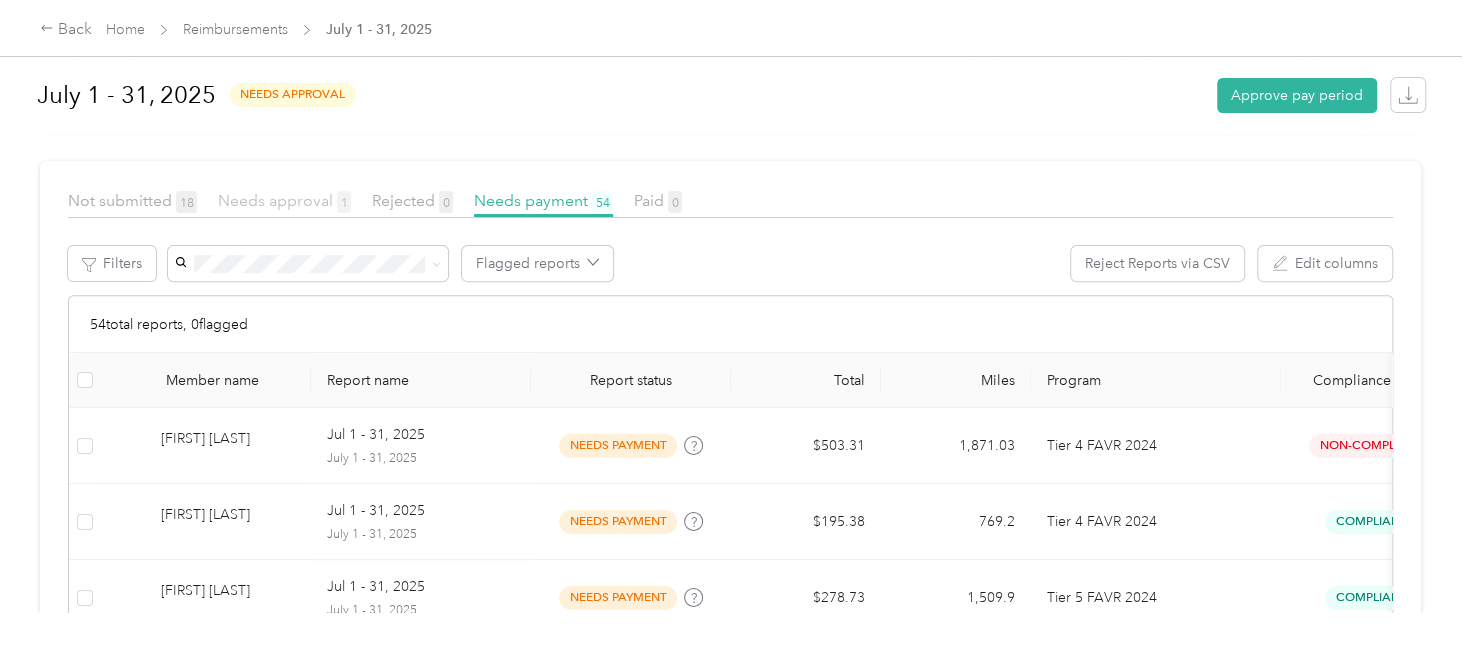 click on "Needs approval   1" at bounding box center [284, 200] 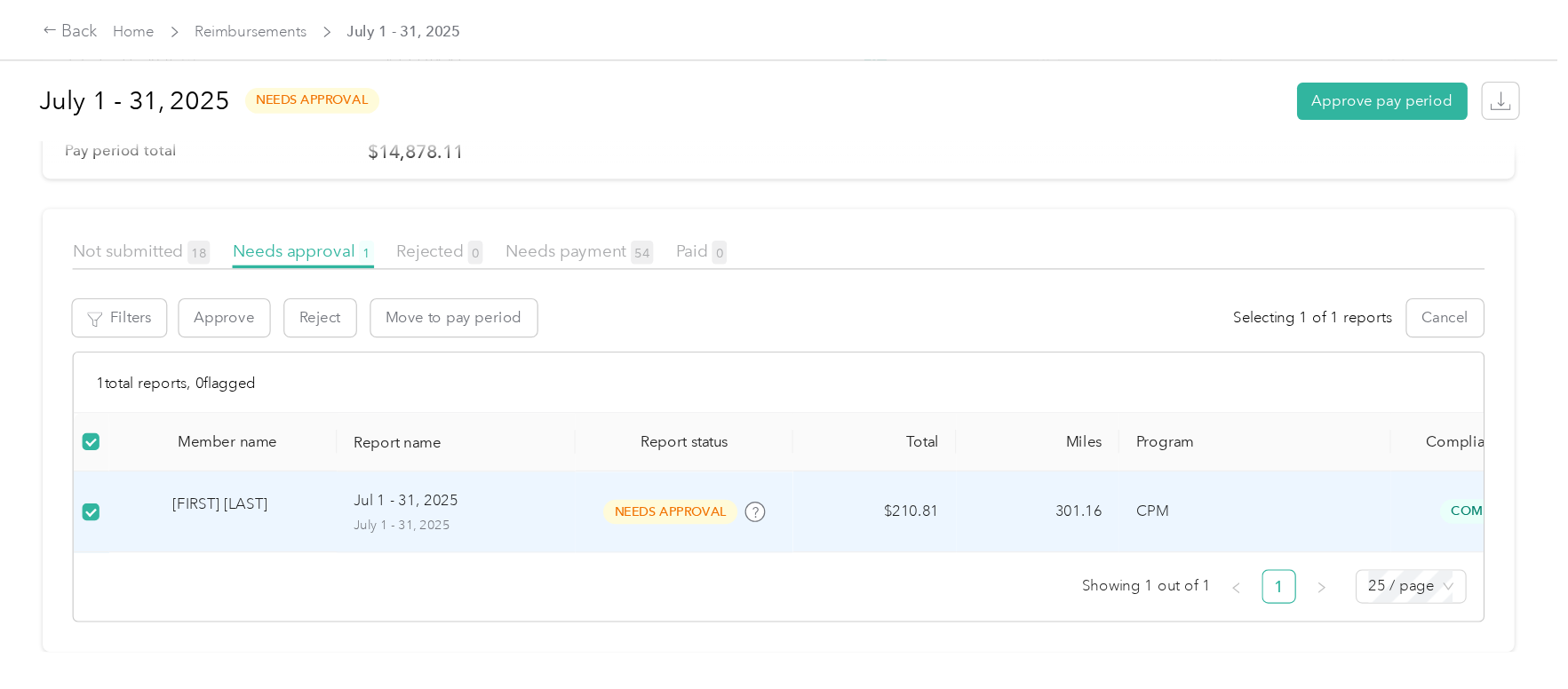 scroll, scrollTop: 147, scrollLeft: 0, axis: vertical 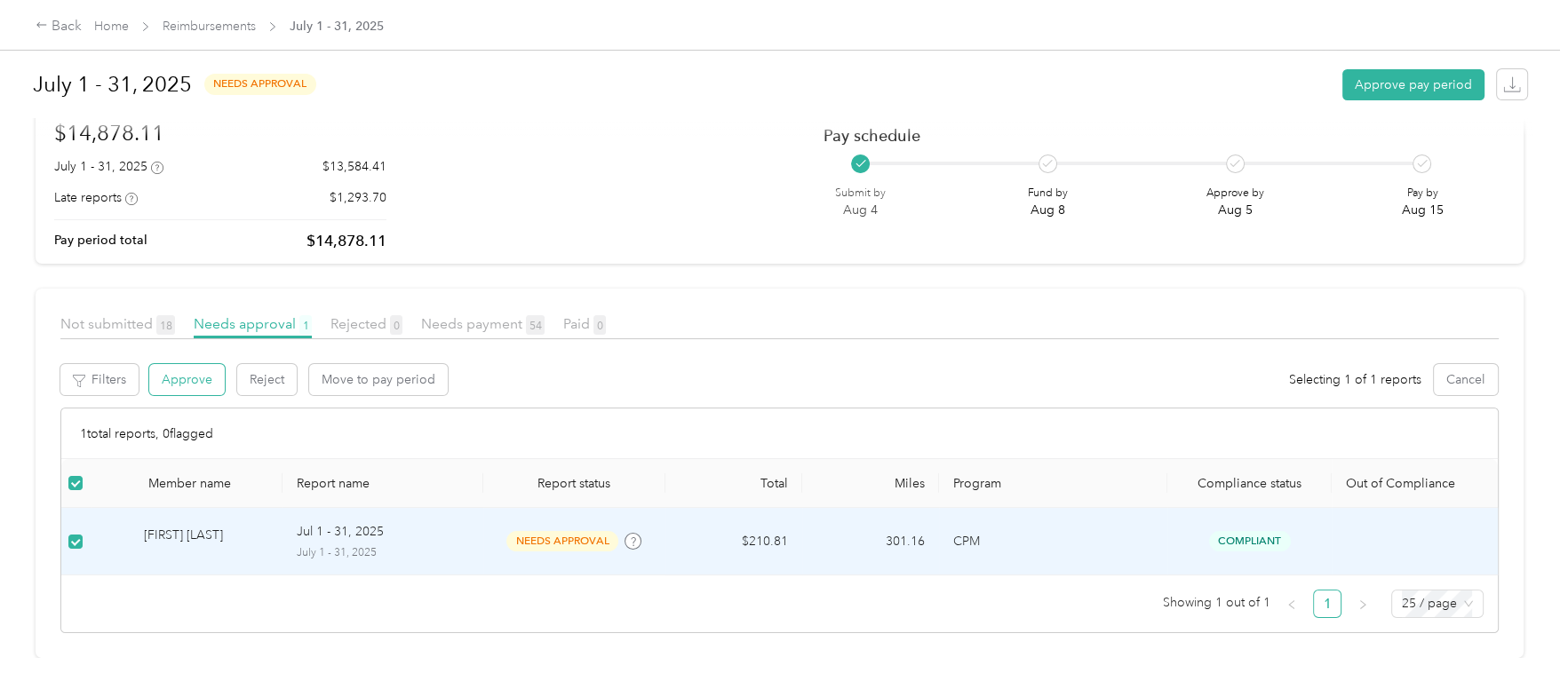 click on "Approve" at bounding box center (187, 379) 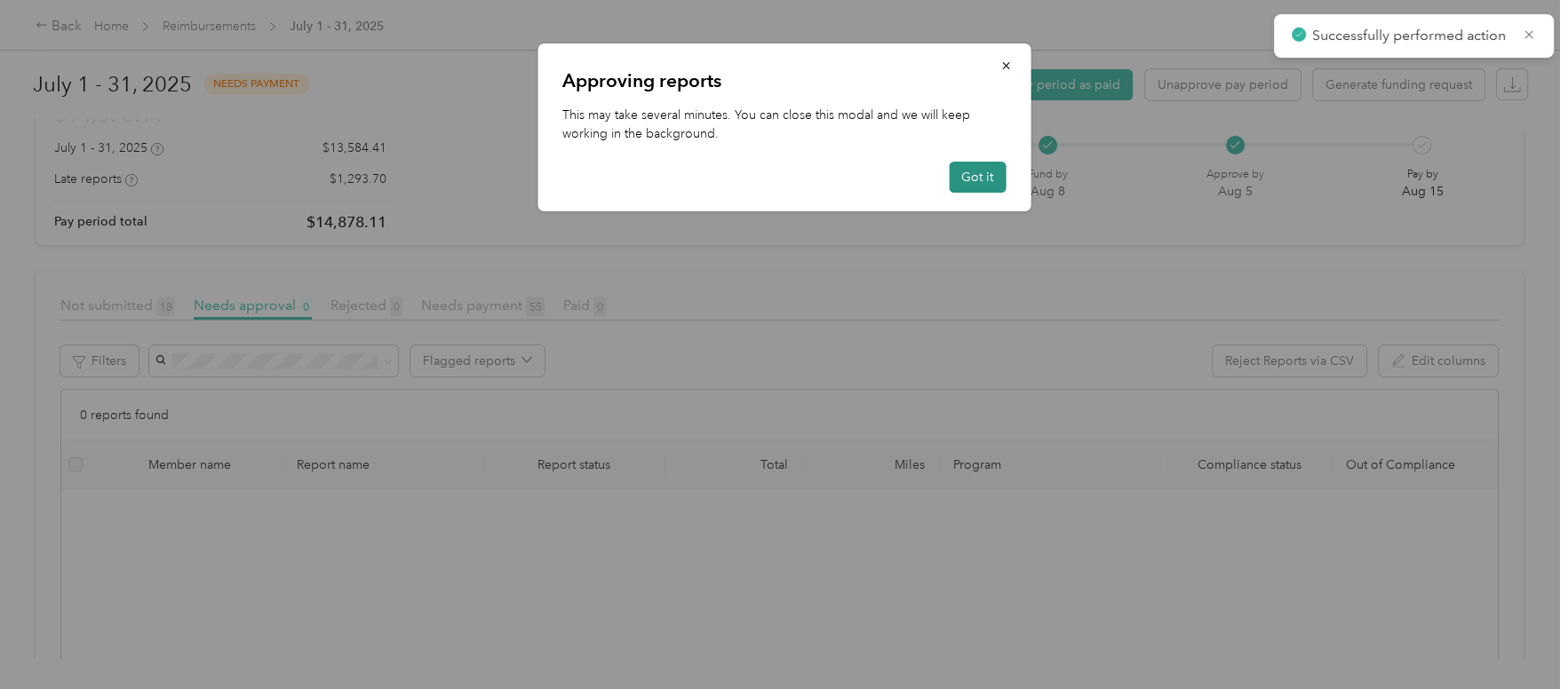 click on "Got it" at bounding box center [977, 177] 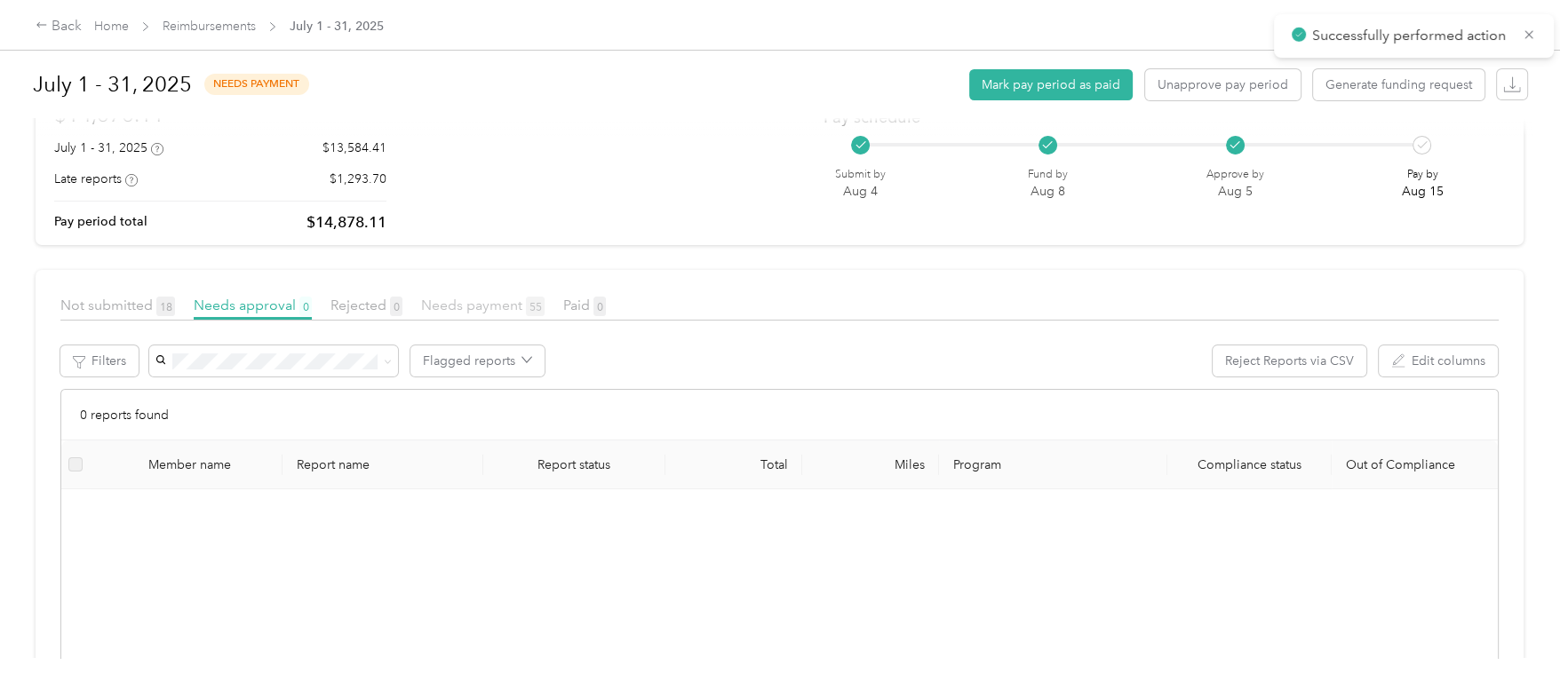 click on "Needs payment   55" at bounding box center [482, 305] 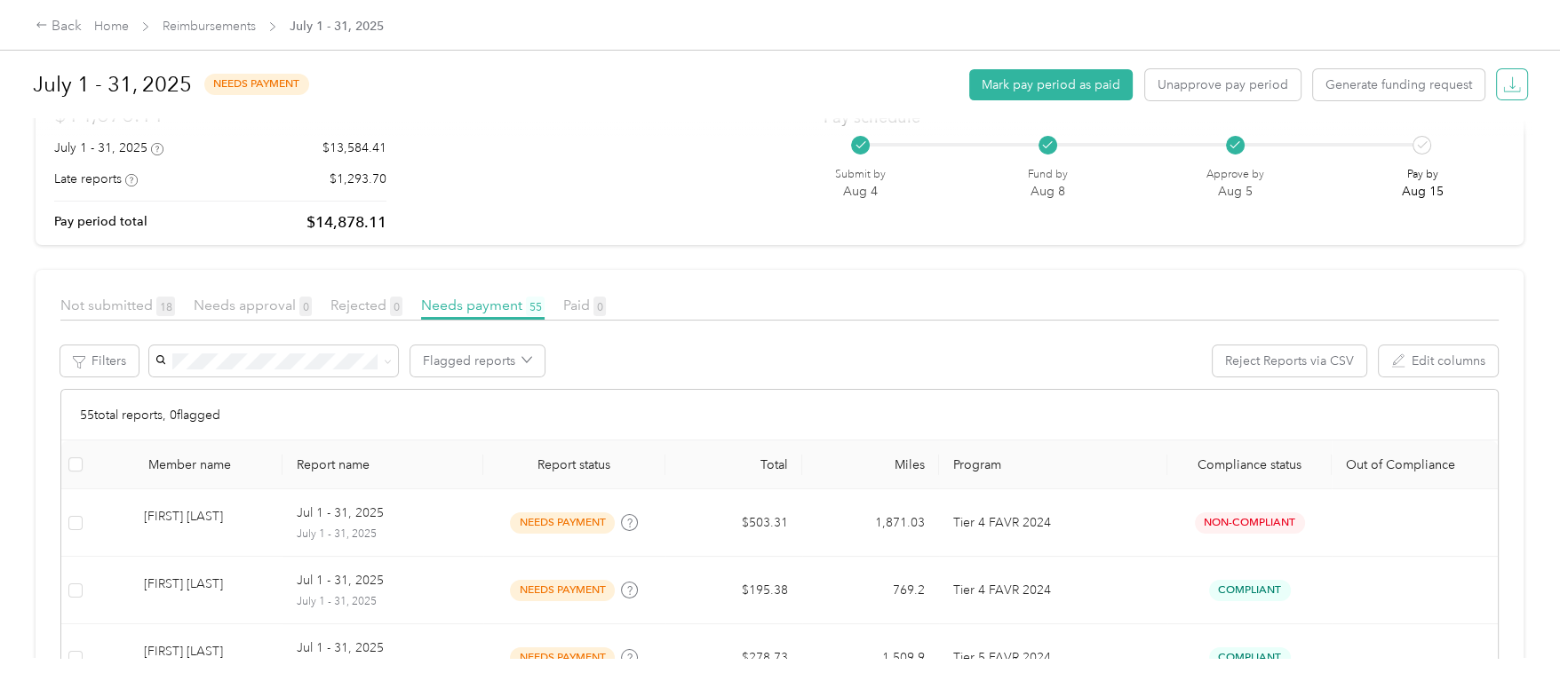 click 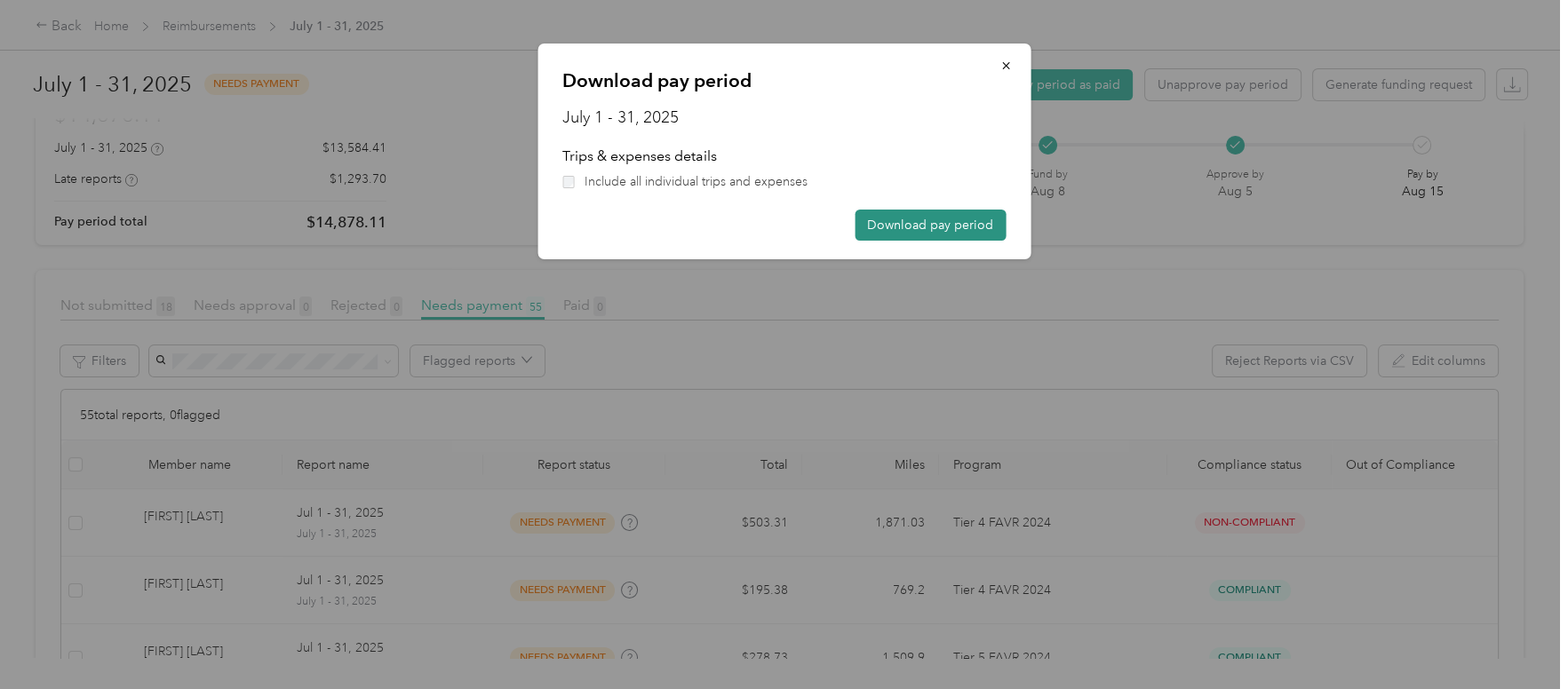 click on "Download pay period" at bounding box center (930, 225) 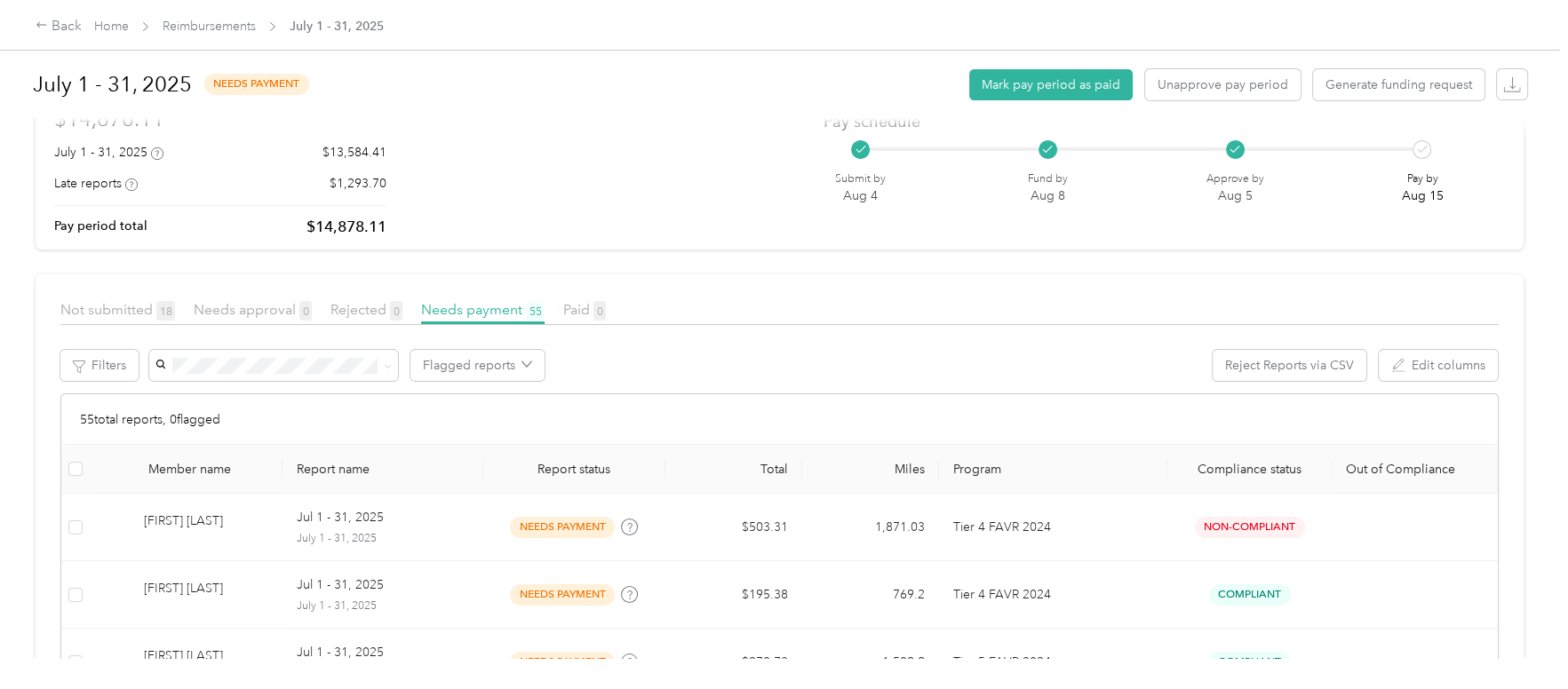 scroll, scrollTop: 280, scrollLeft: 0, axis: vertical 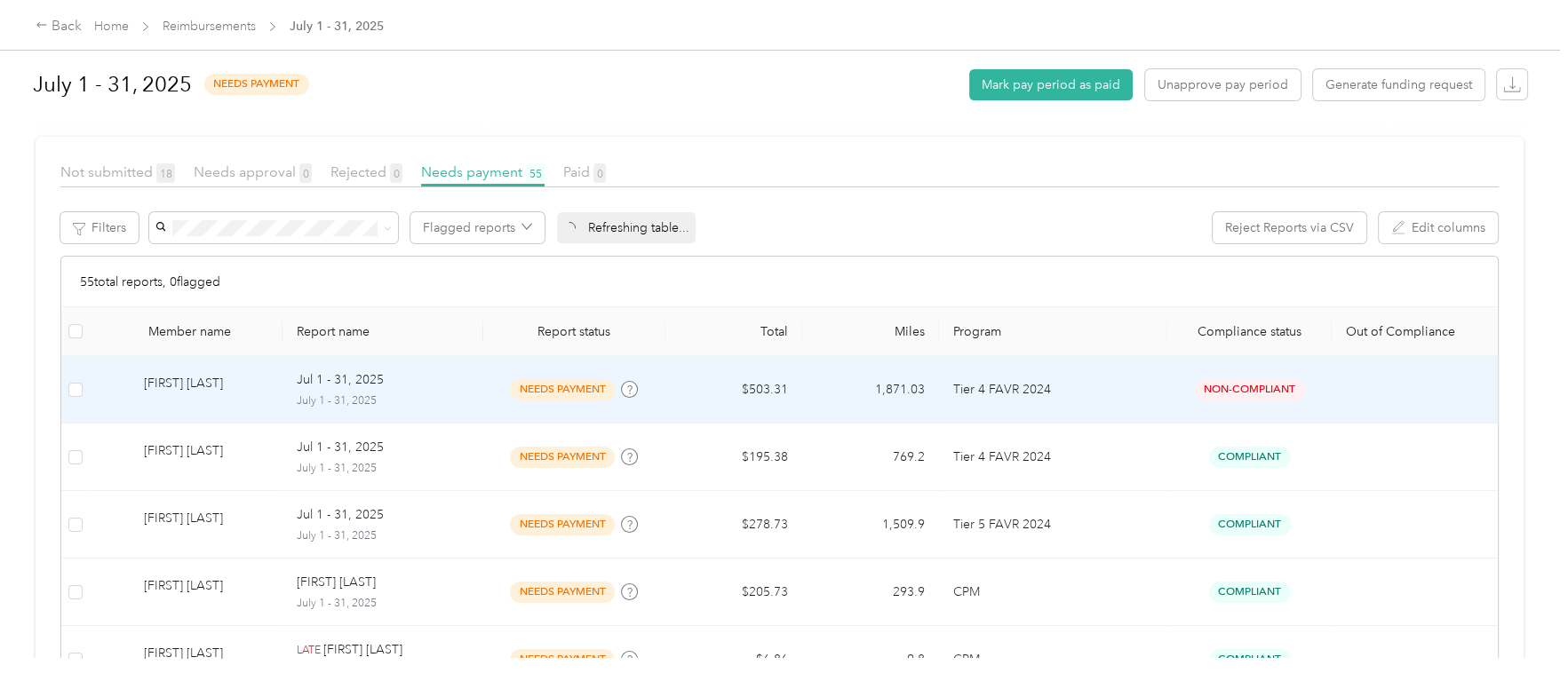 drag, startPoint x: 1237, startPoint y: 379, endPoint x: 1234, endPoint y: 366, distance: 13.341664 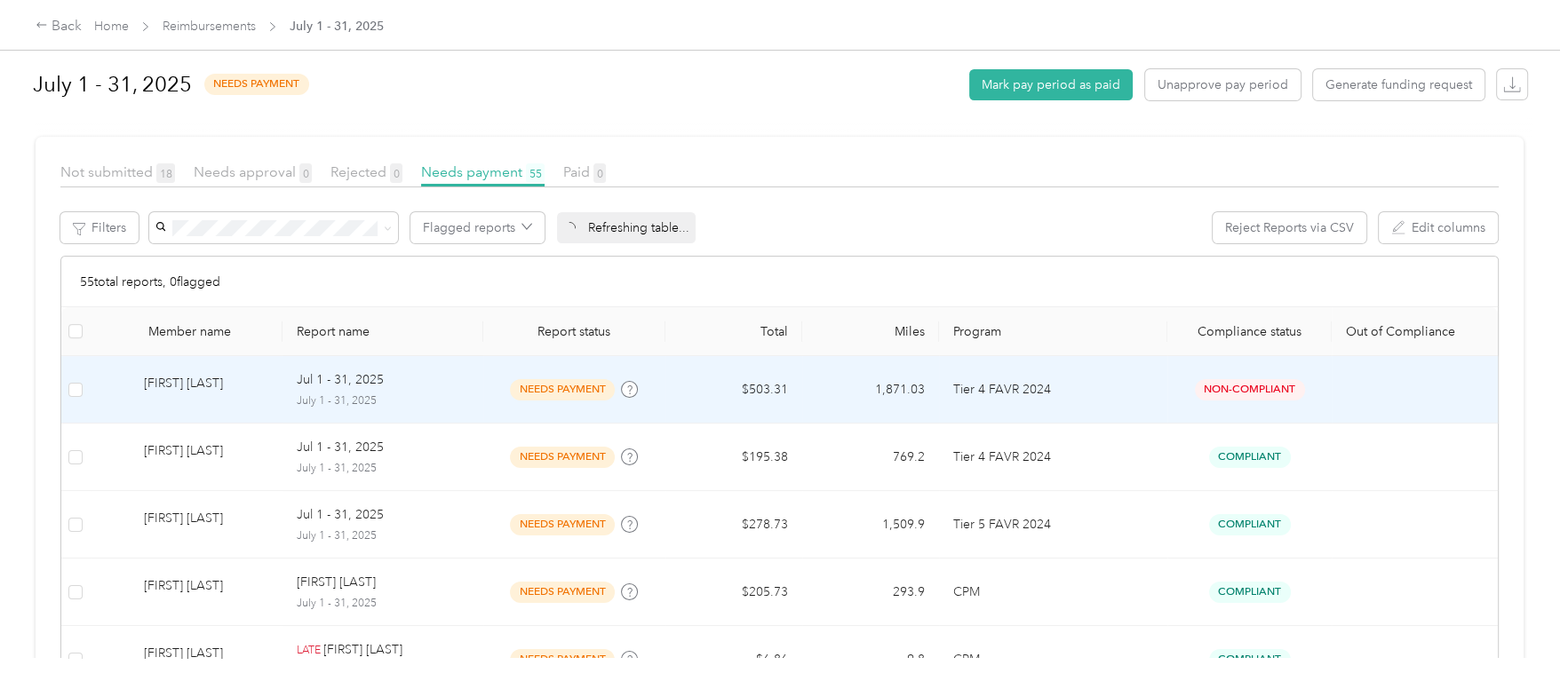 click on "Non-Compliant" at bounding box center [1250, 389] 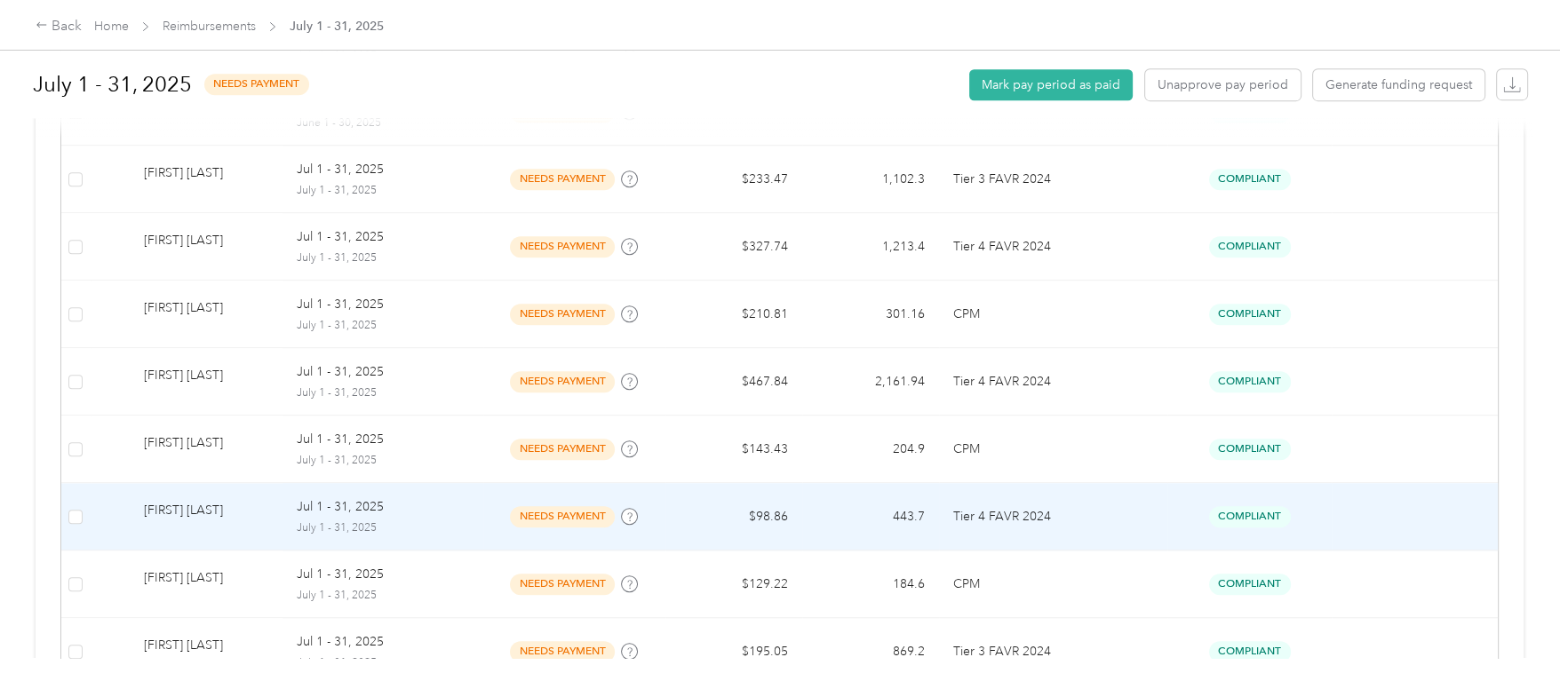 scroll, scrollTop: 1764, scrollLeft: 0, axis: vertical 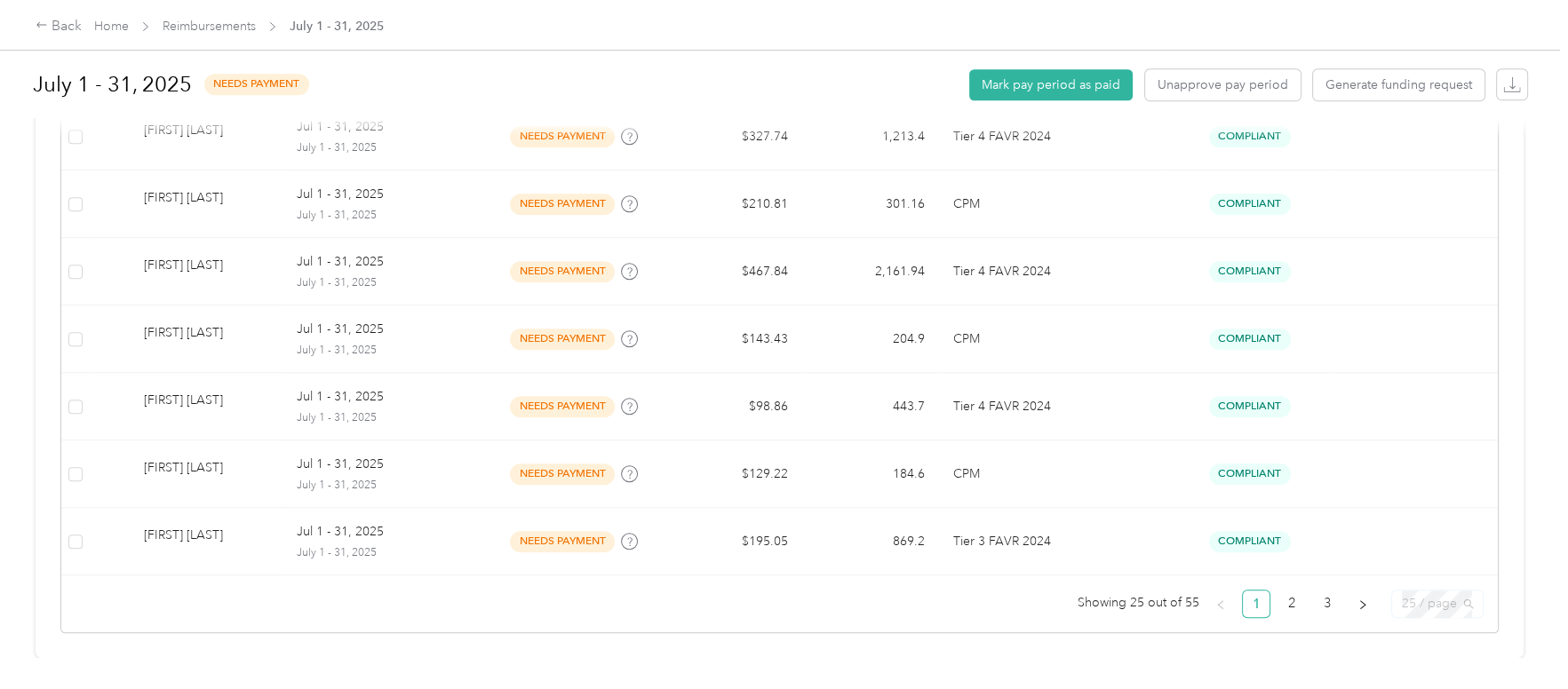 click on "25 / page" at bounding box center [1437, 604] 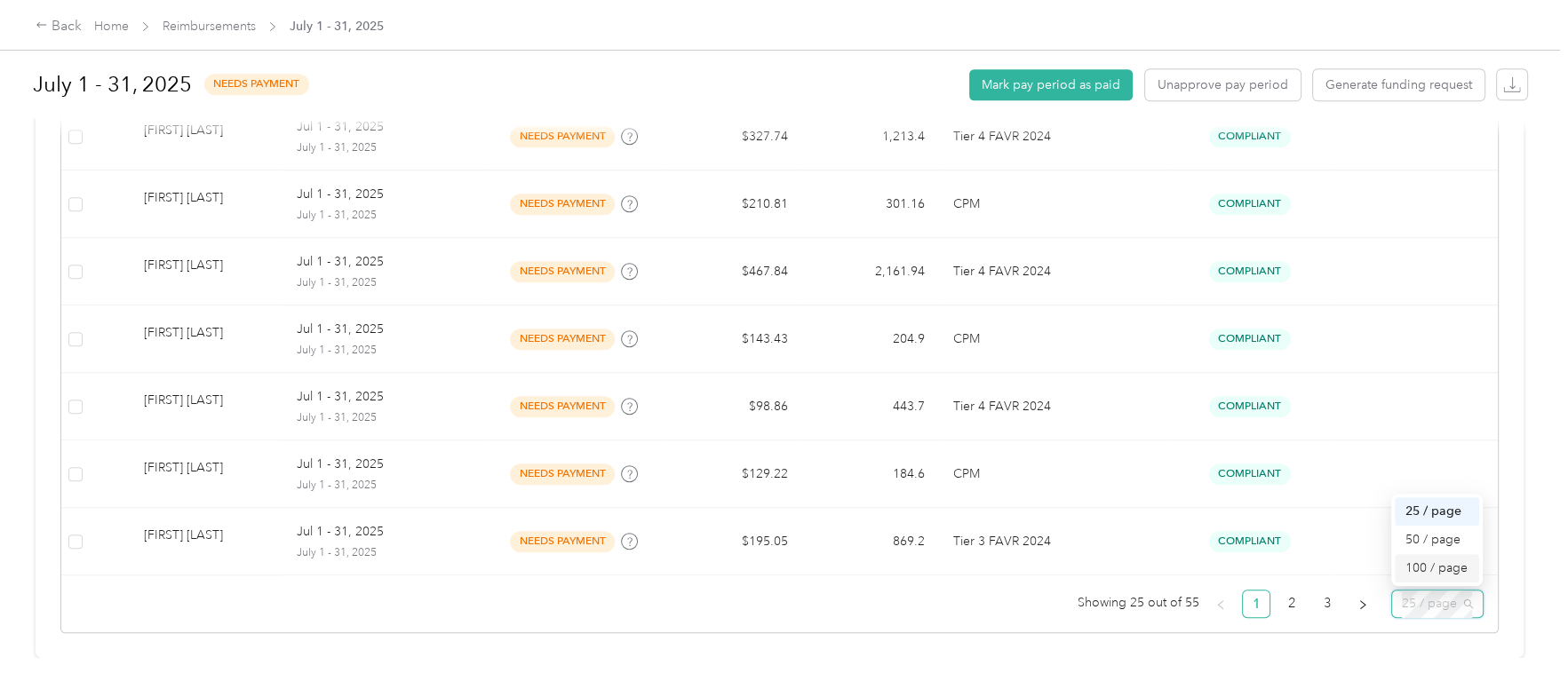 click on "100 / page" at bounding box center [1437, 568] 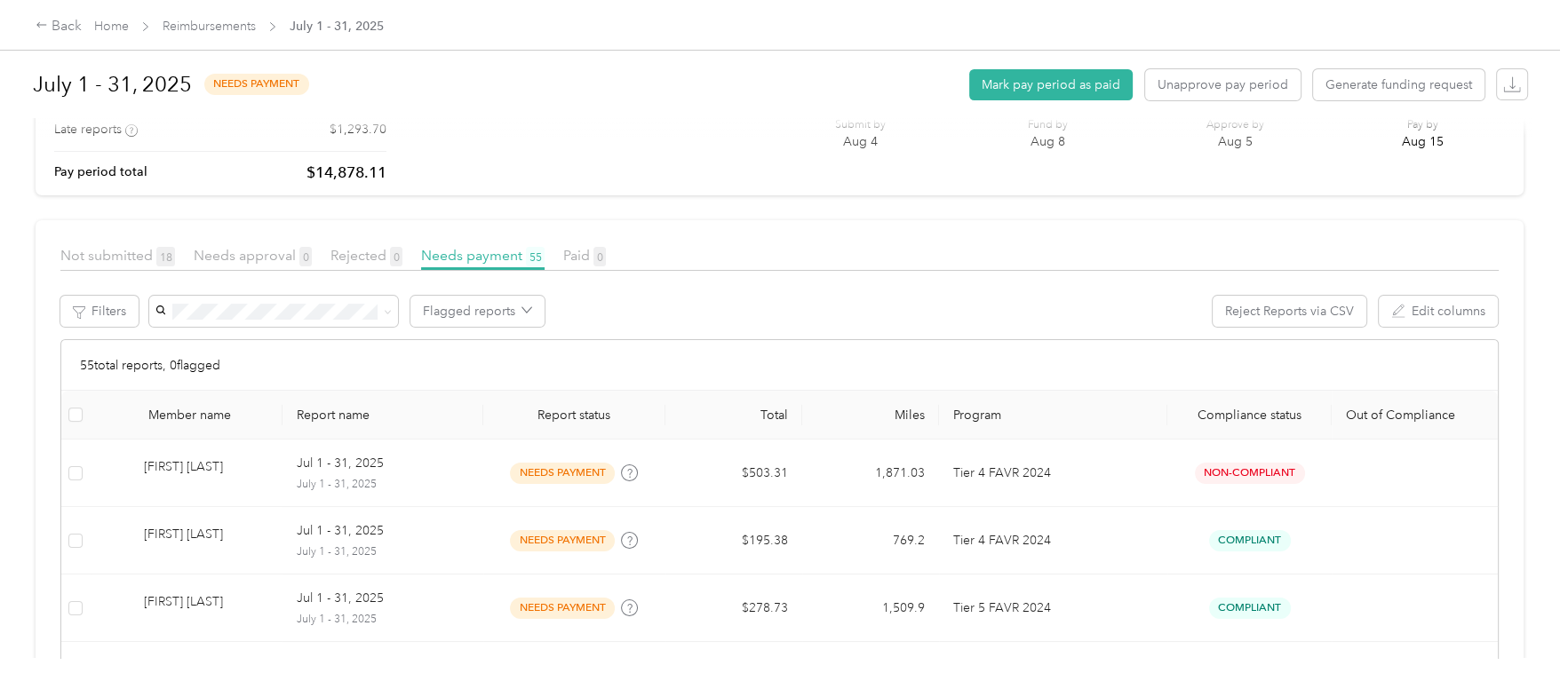 scroll, scrollTop: 0, scrollLeft: 0, axis: both 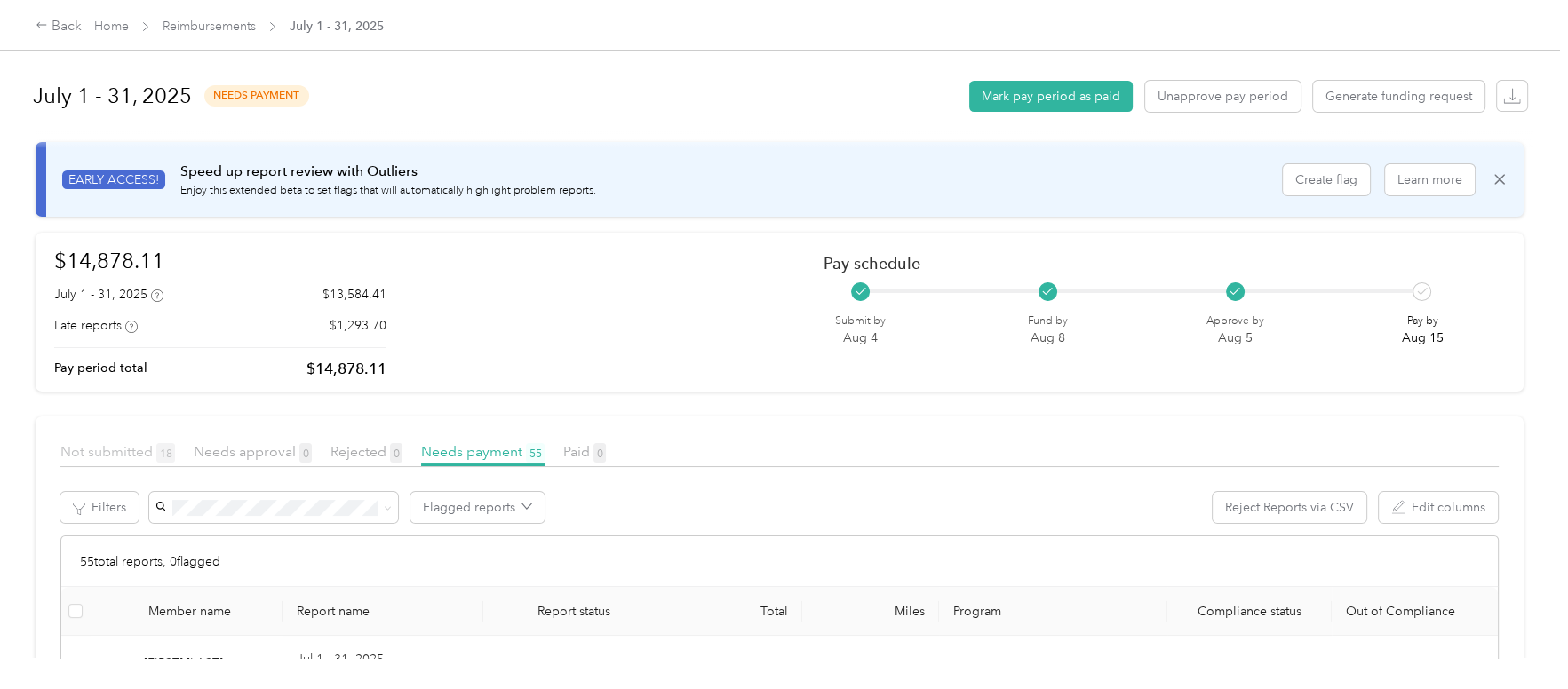 click on "Not submitted   18" at bounding box center [117, 451] 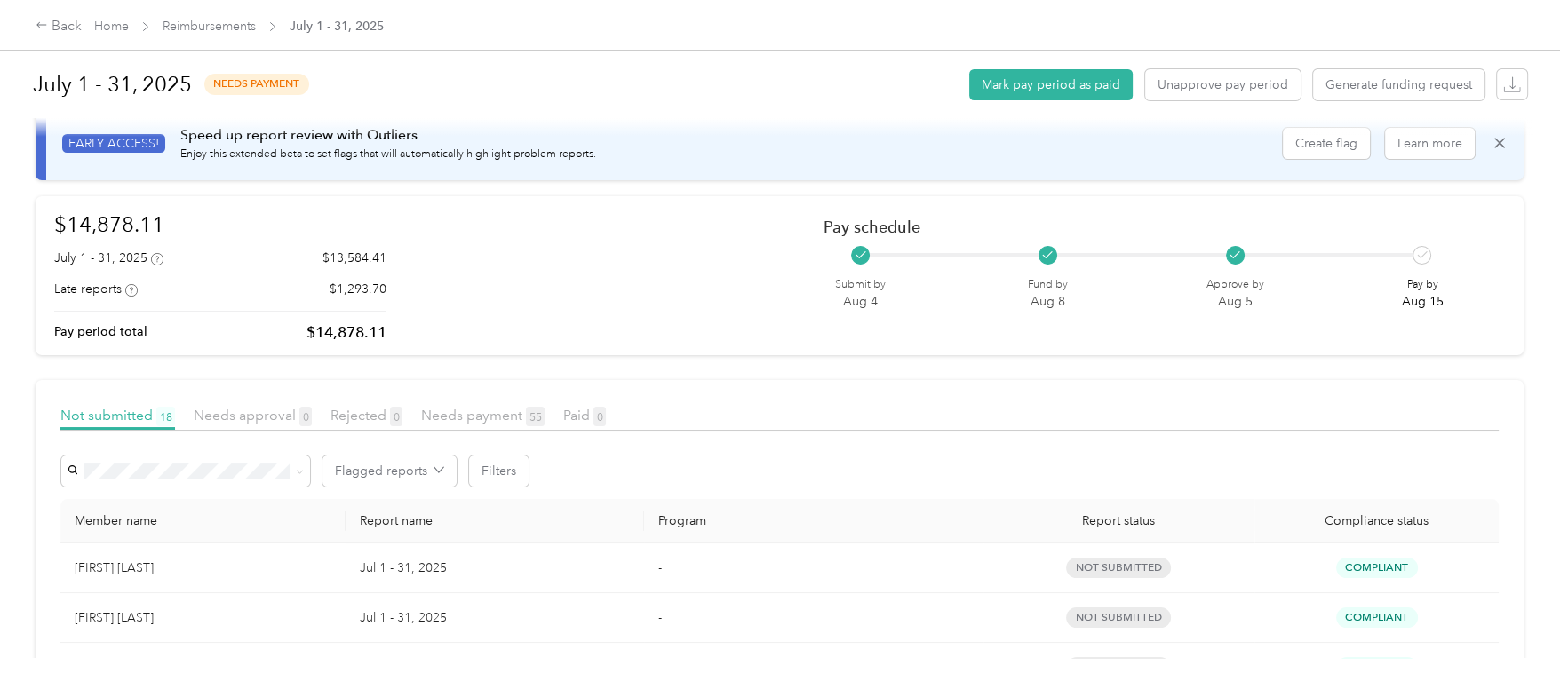 scroll, scrollTop: 0, scrollLeft: 0, axis: both 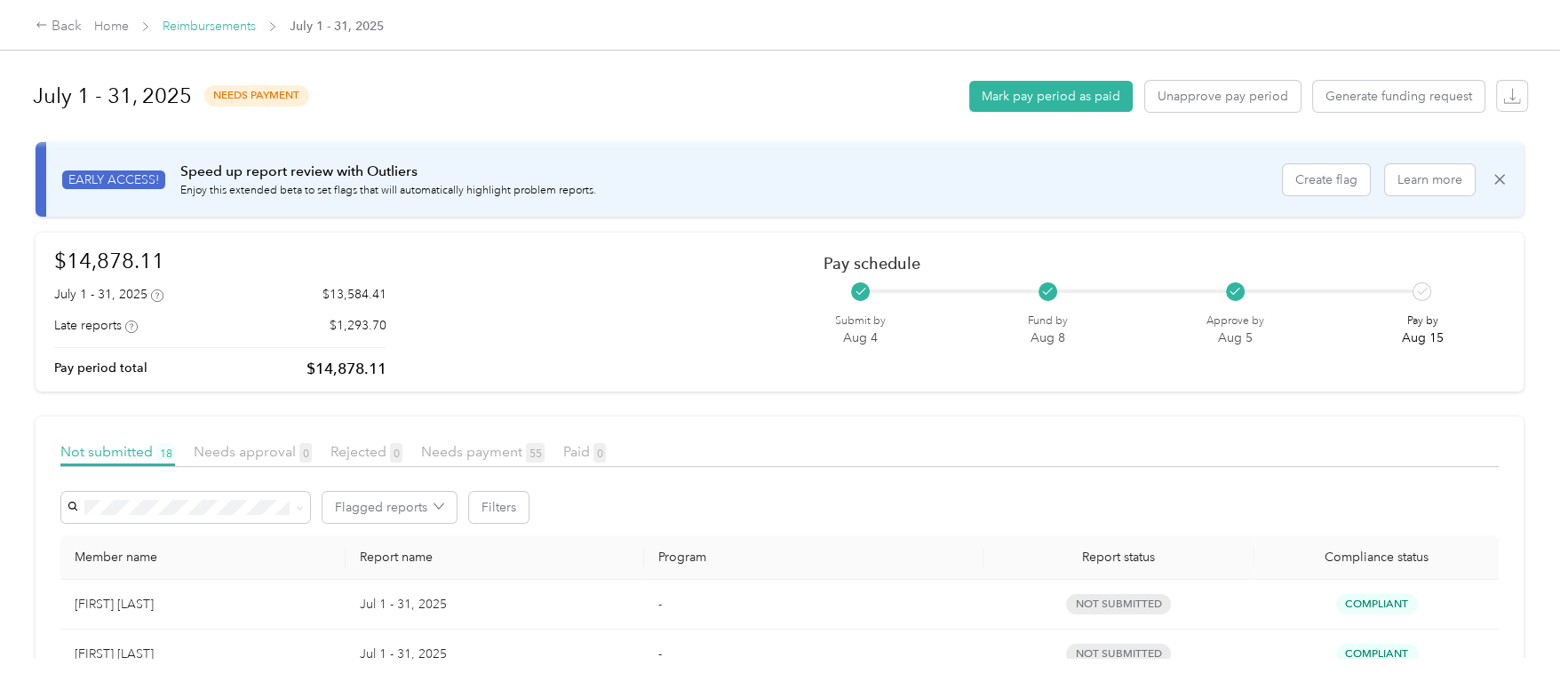 click on "Reimbursements" at bounding box center (209, 26) 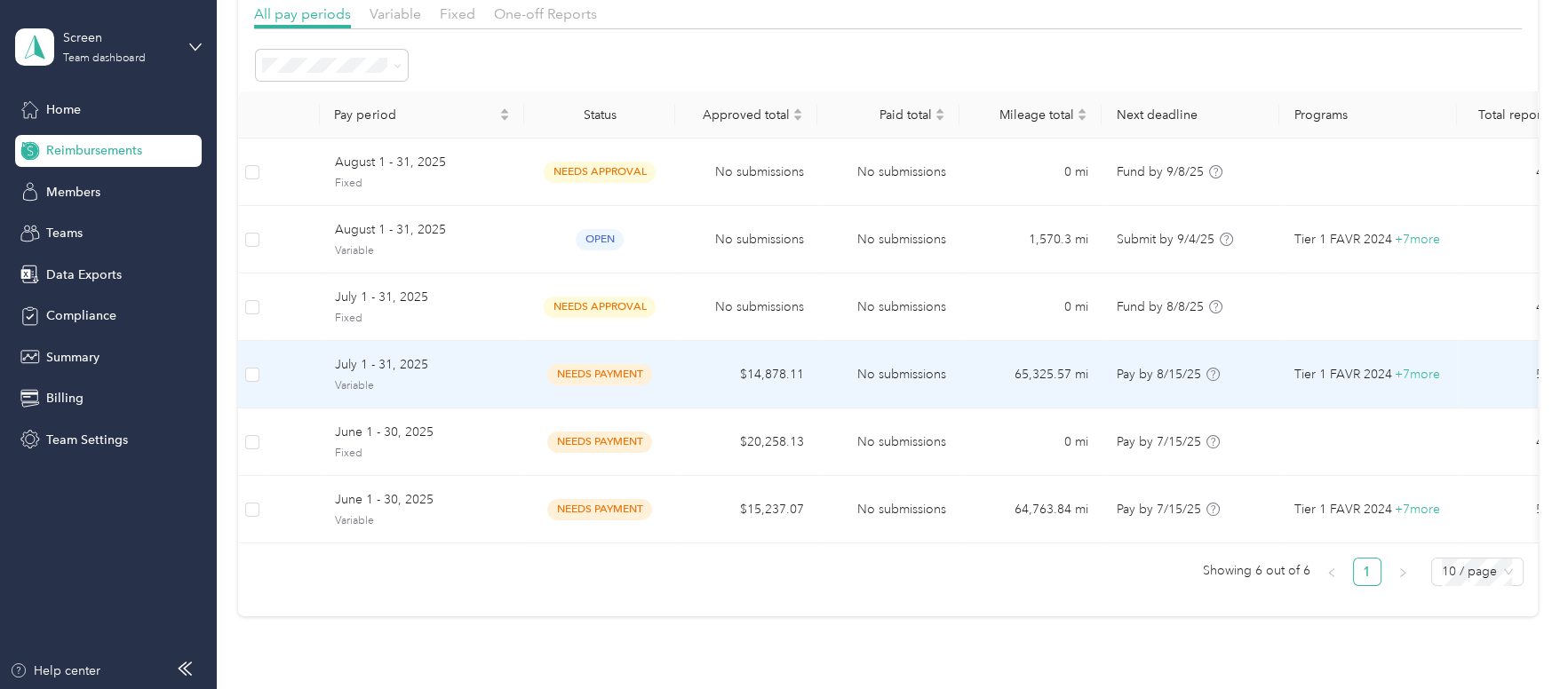 scroll, scrollTop: 254, scrollLeft: 0, axis: vertical 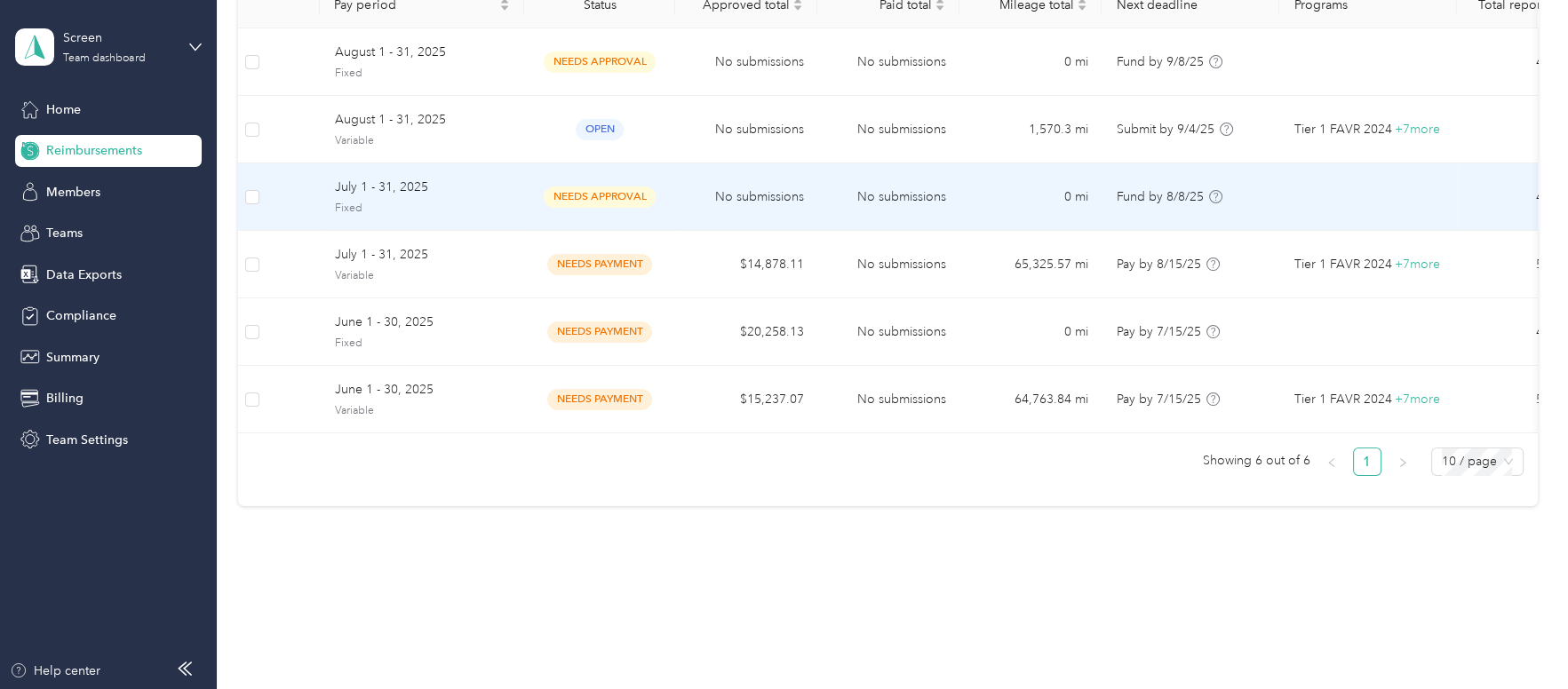 click on "July 1 - 31, 2025" at bounding box center (422, 187) 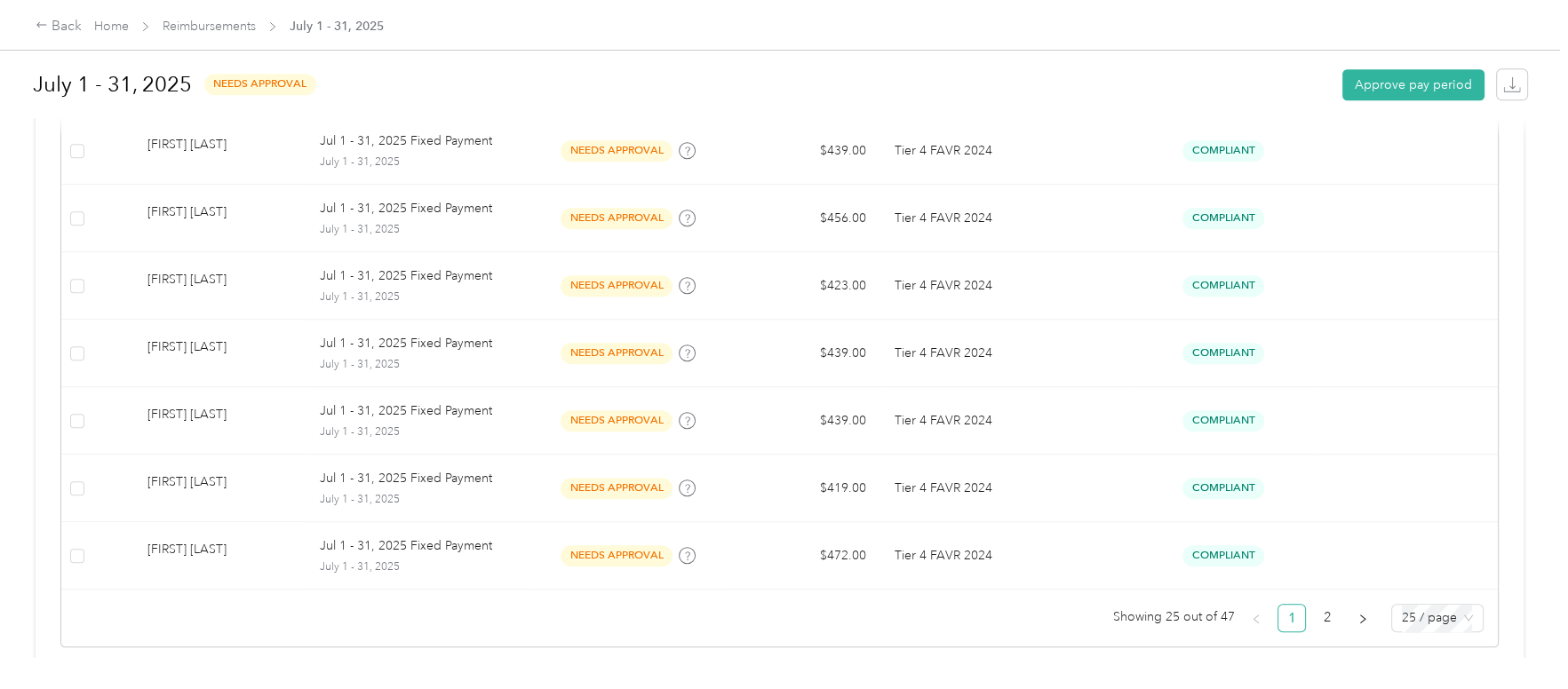 scroll, scrollTop: 1795, scrollLeft: 0, axis: vertical 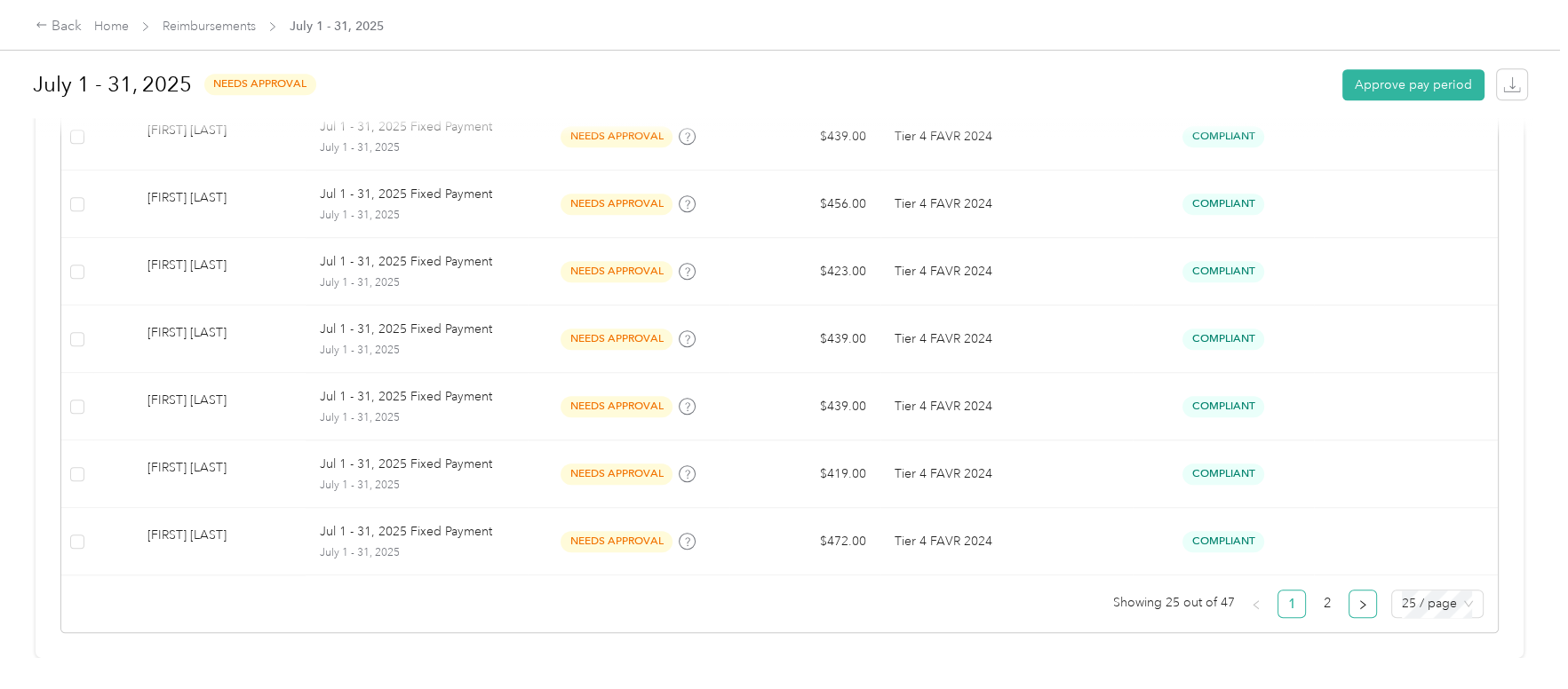 click 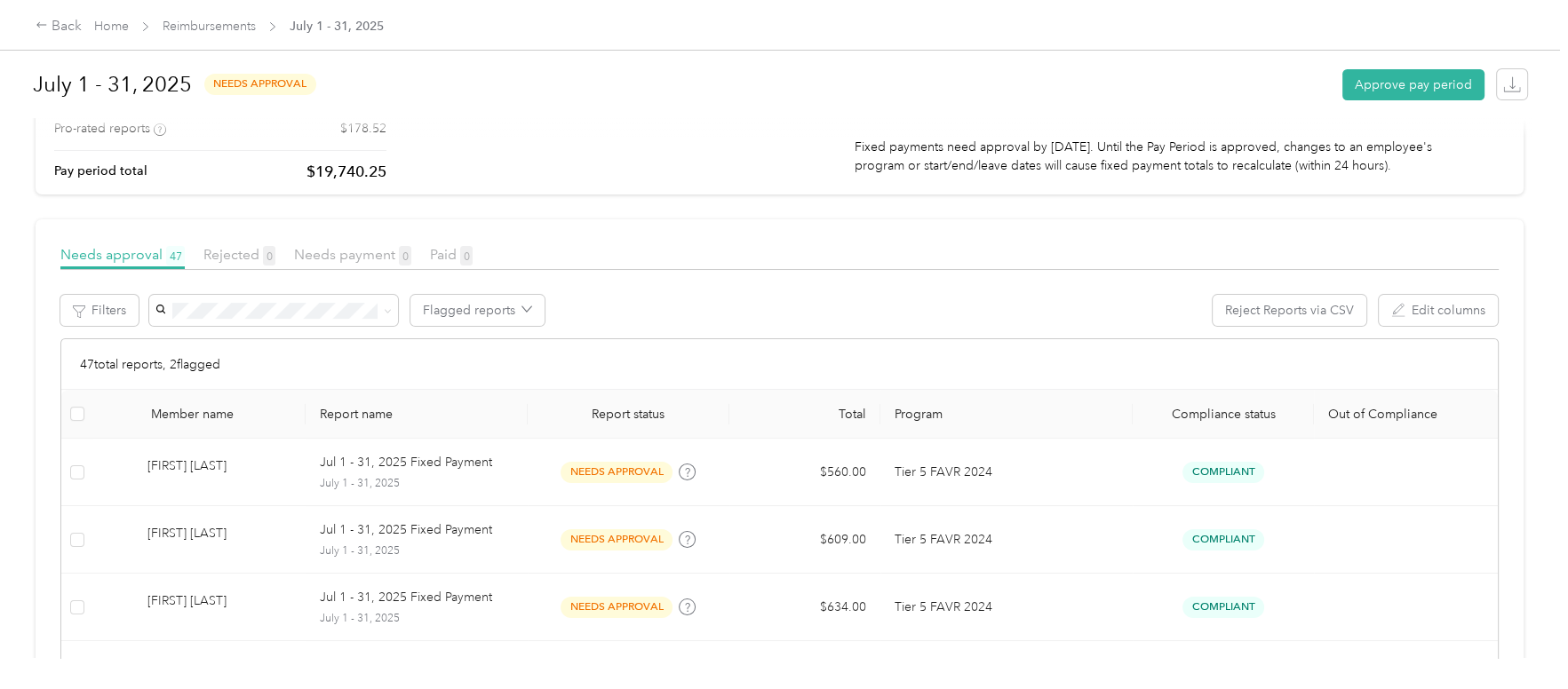 scroll, scrollTop: 266, scrollLeft: 0, axis: vertical 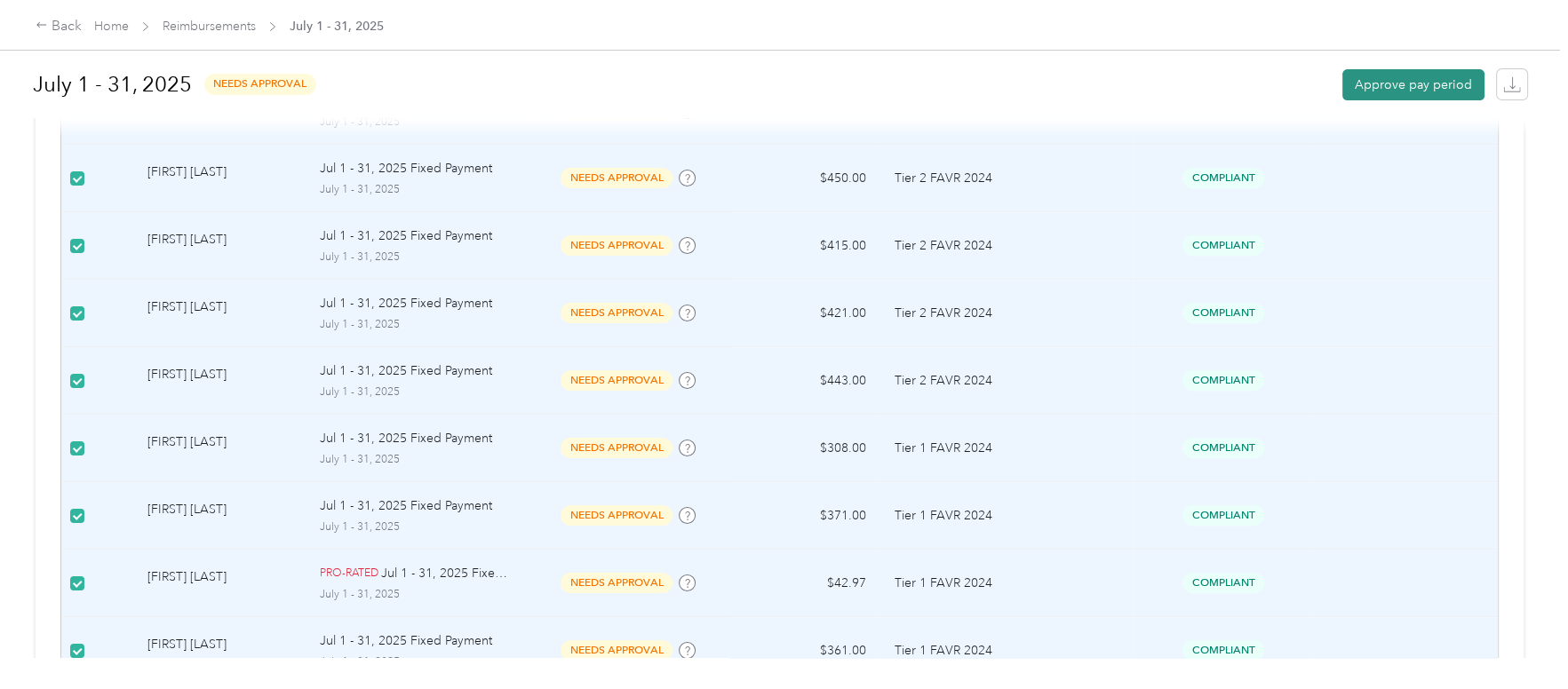 click on "Approve pay period" at bounding box center (1413, 84) 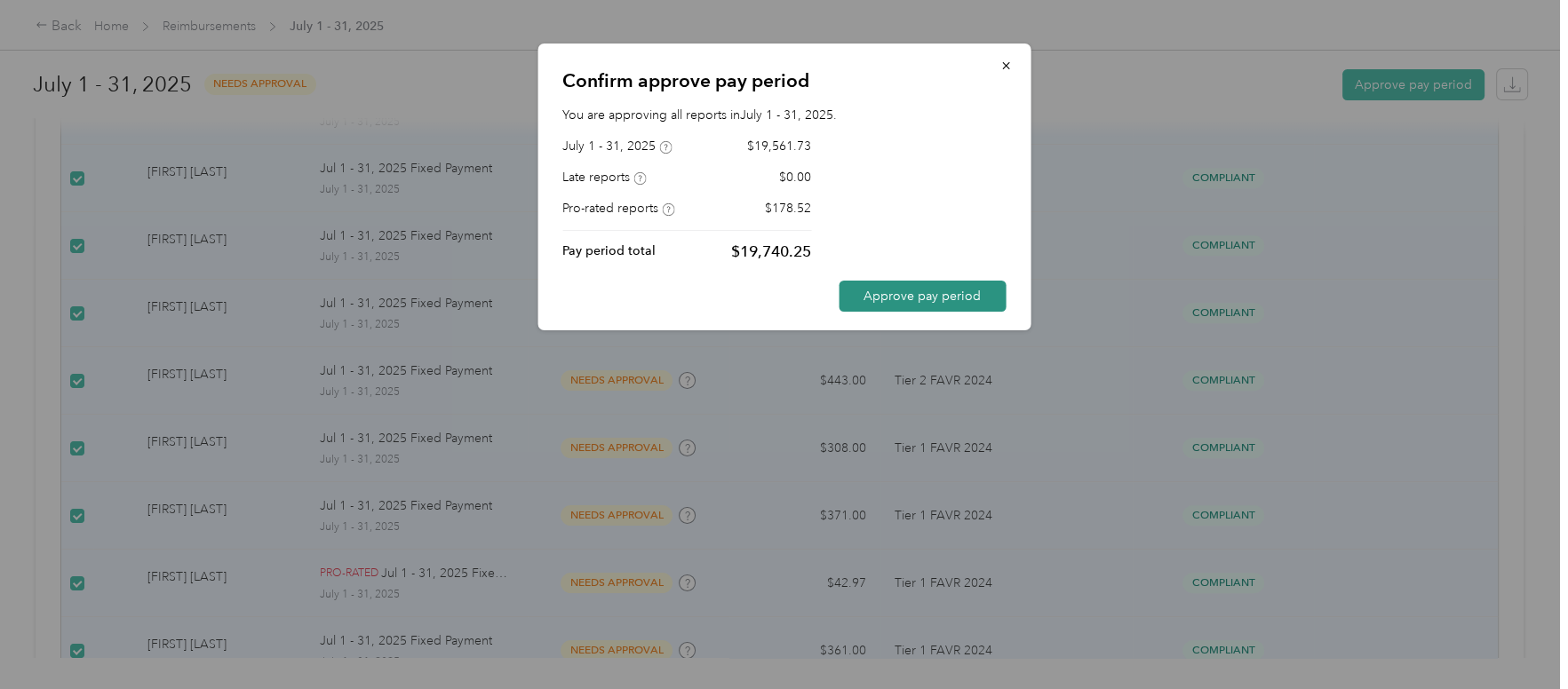 click on "Approve pay period" at bounding box center [922, 296] 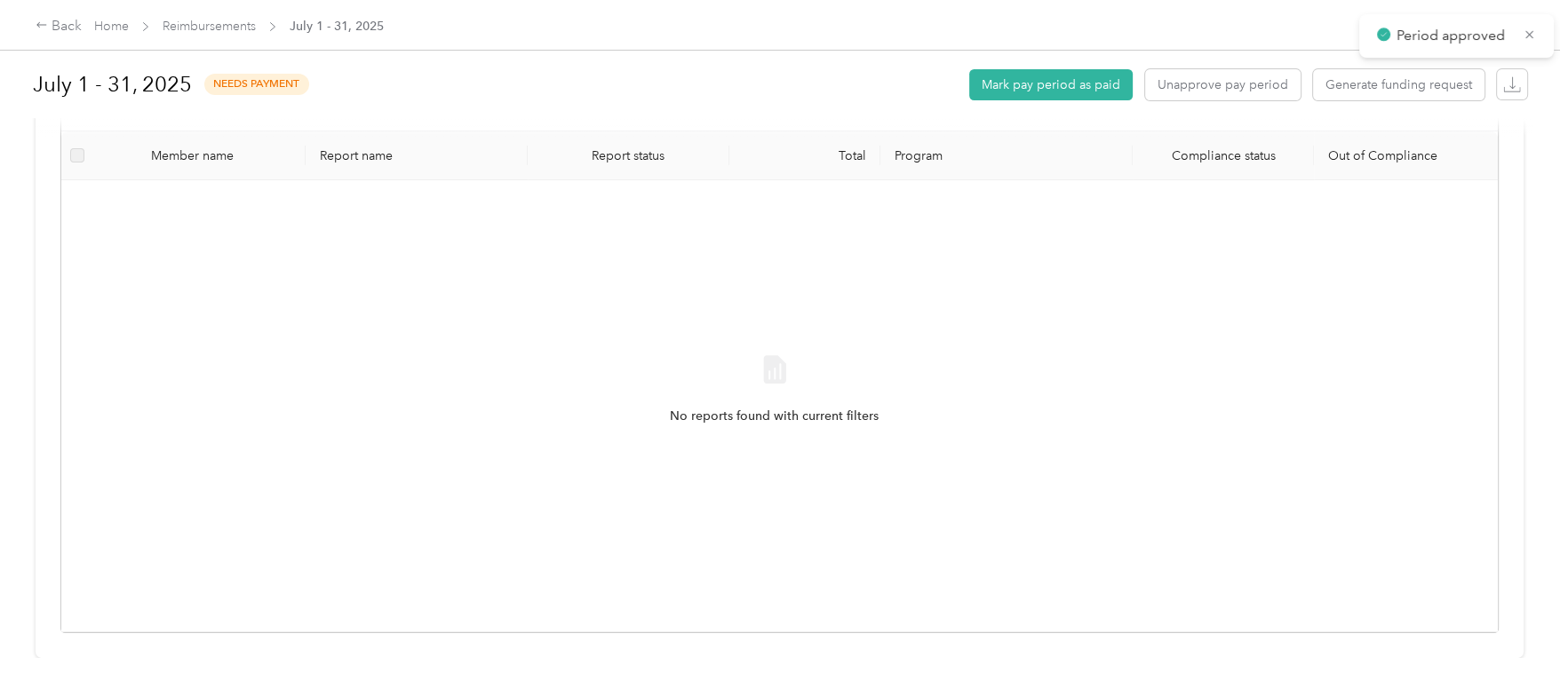 scroll, scrollTop: 0, scrollLeft: 0, axis: both 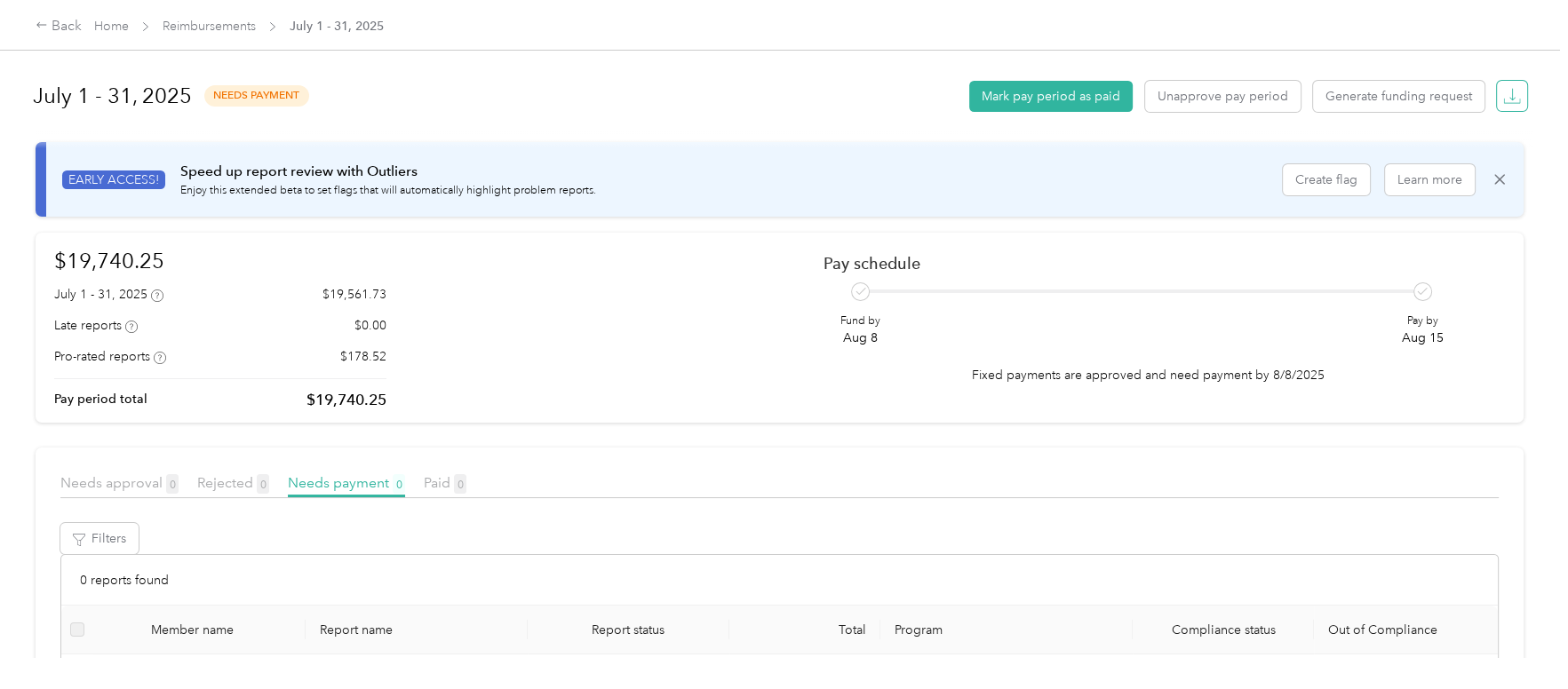 click 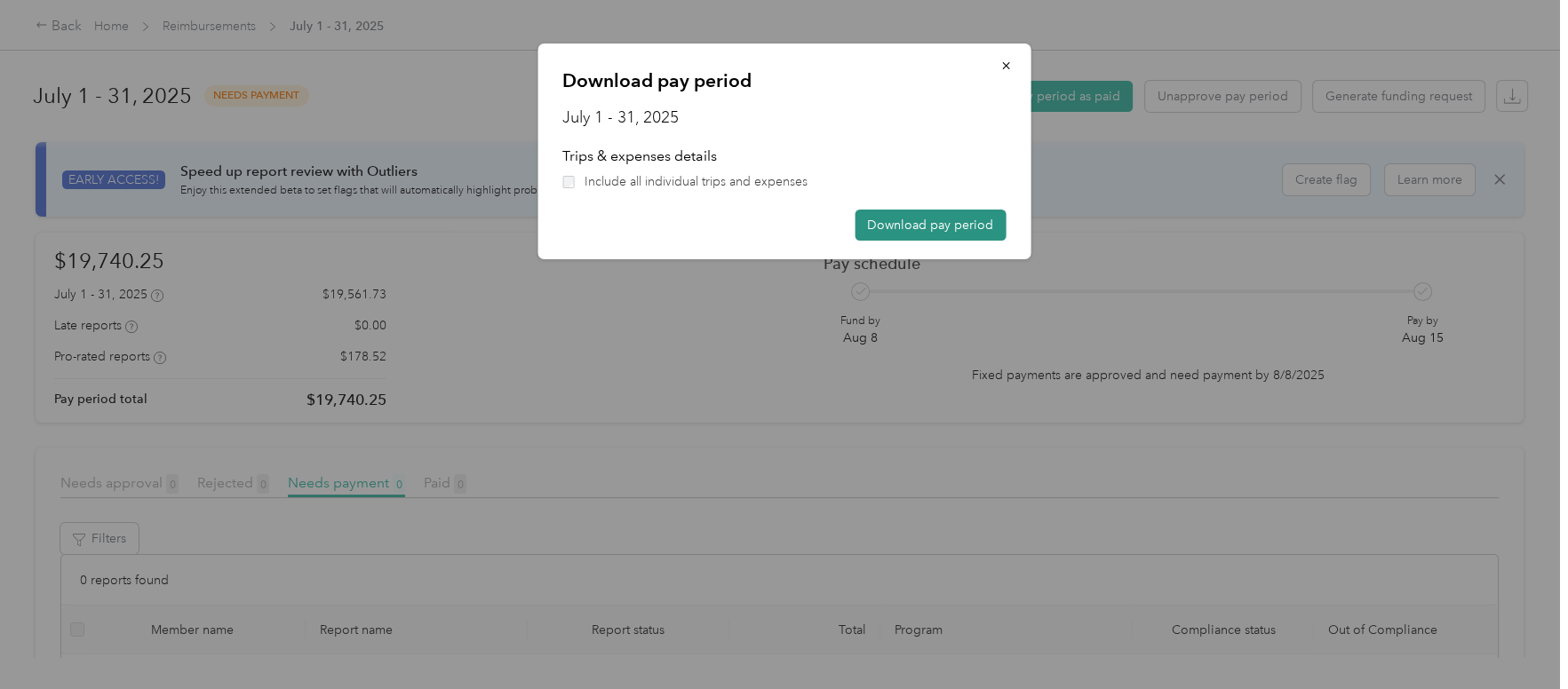 click on "Download pay period" at bounding box center [930, 225] 